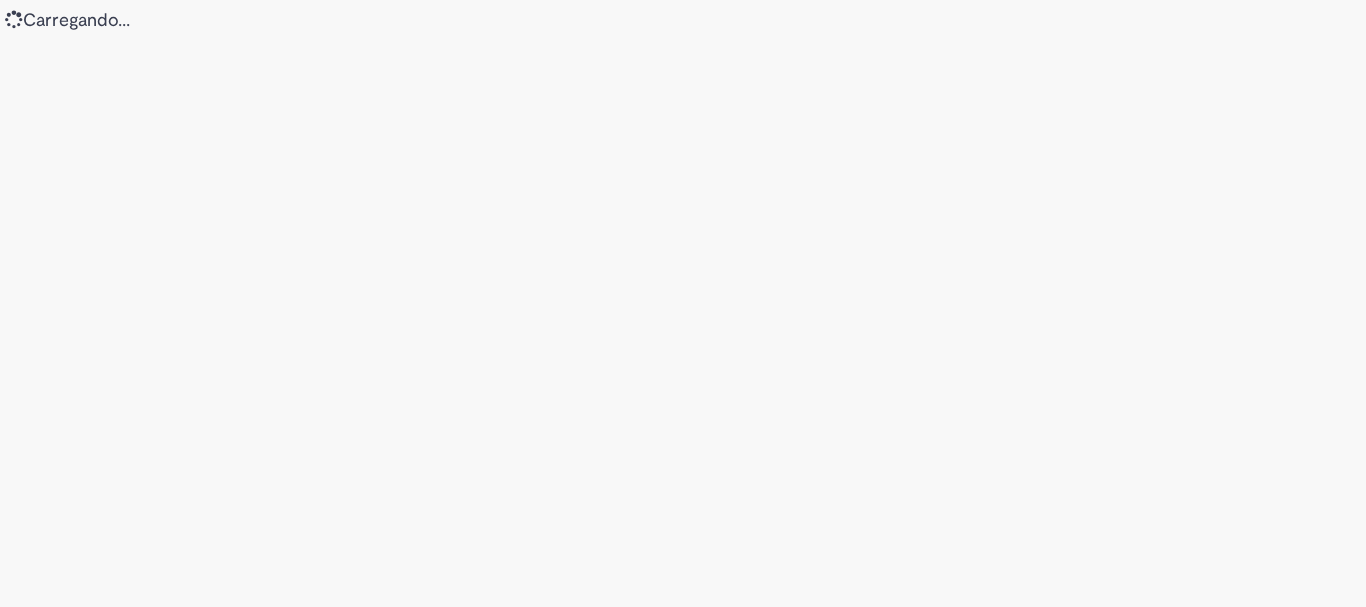 scroll, scrollTop: 0, scrollLeft: 0, axis: both 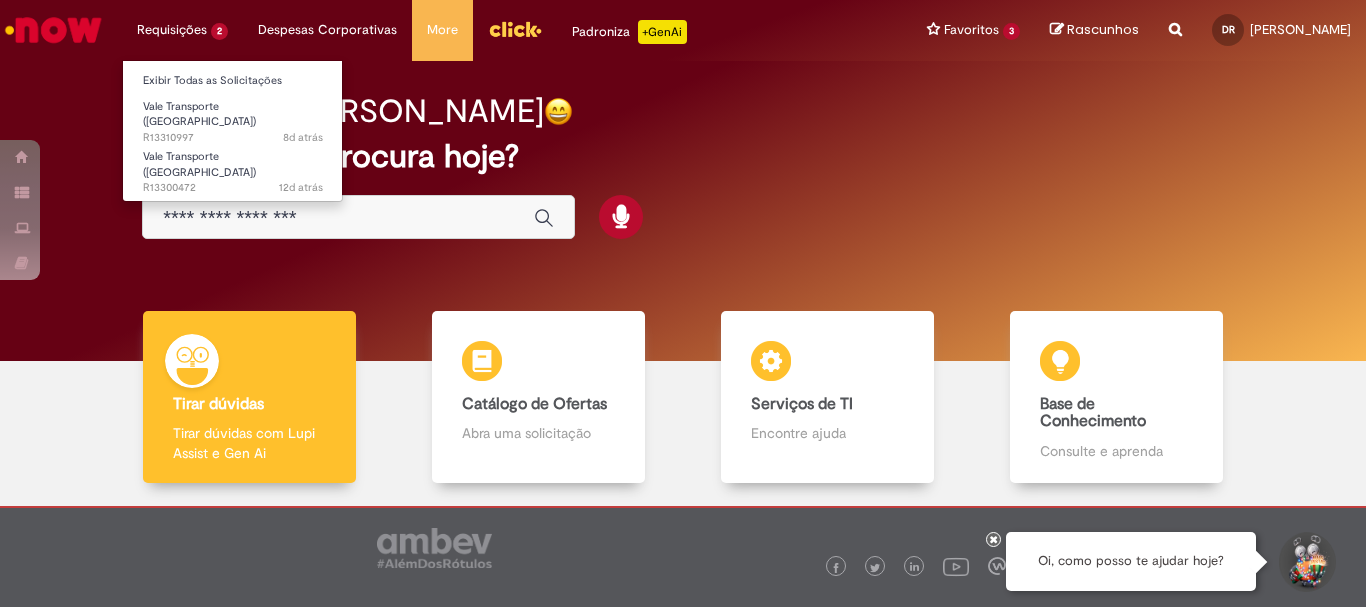 click on "Requisições   2
Exibir Todas as Solicitações
Vale Transporte (VT)
8d atrás 8 dias atrás  R13310997
Vale Transporte (VT)
12d atrás 12 dias atrás  R13300472" at bounding box center (182, 30) 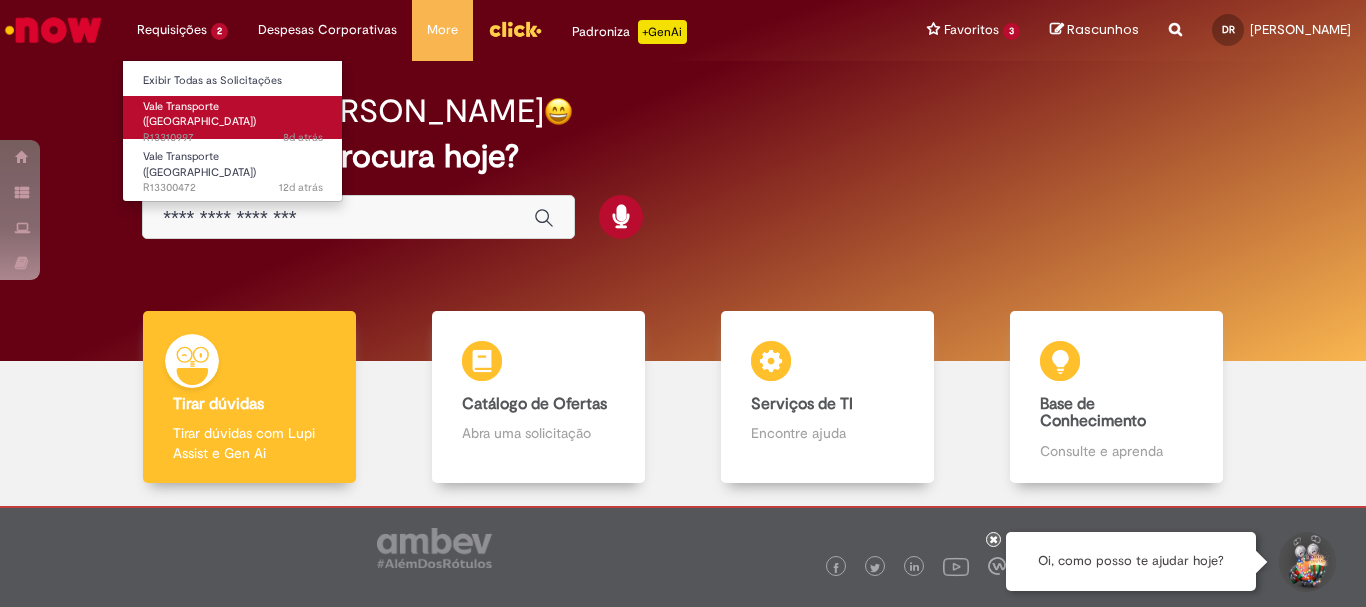 click on "8d atrás" at bounding box center (303, 137) 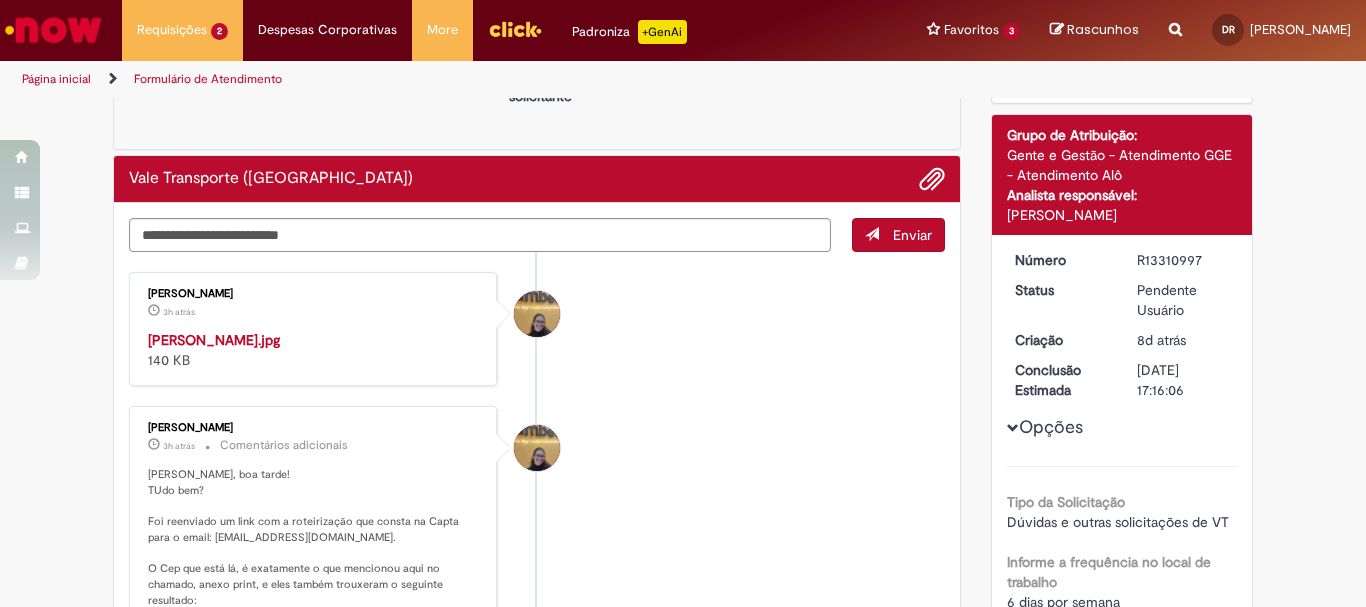 scroll, scrollTop: 255, scrollLeft: 0, axis: vertical 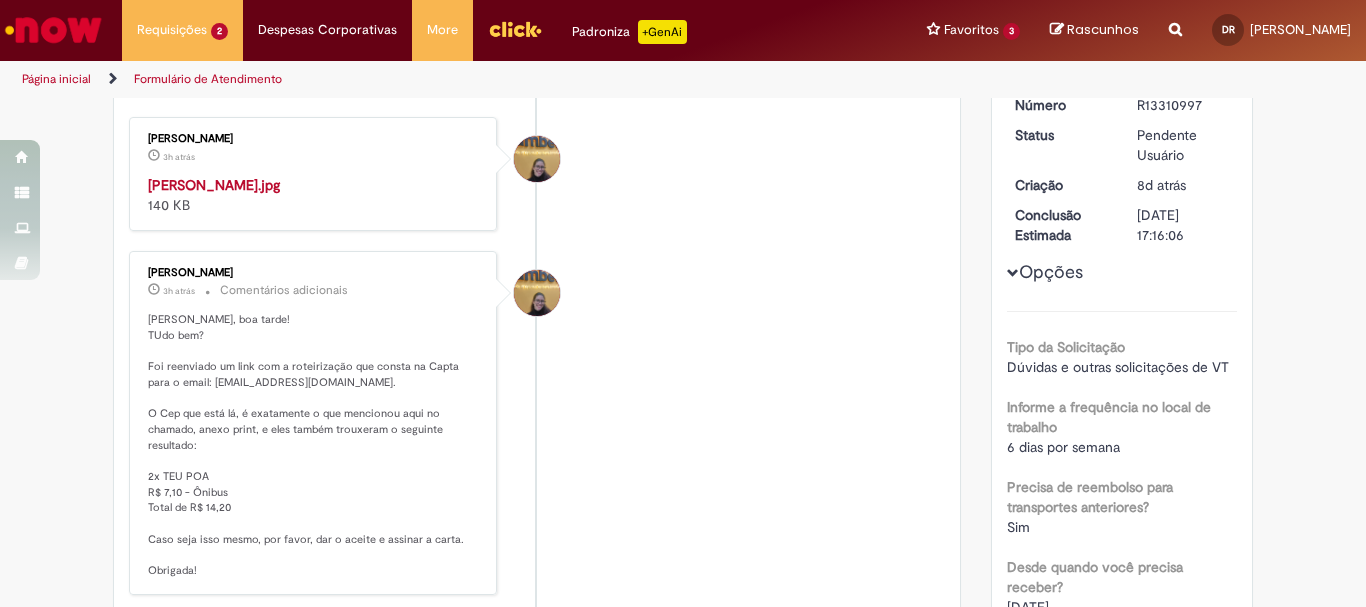 click at bounding box center [314, 175] 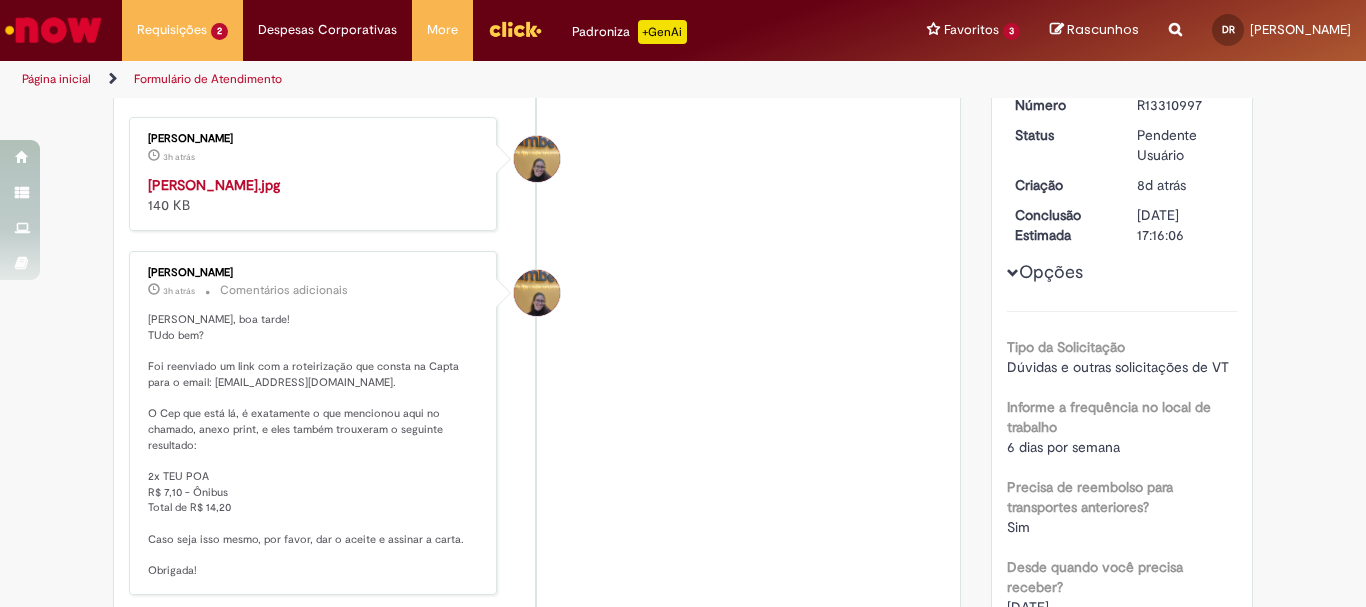 scroll, scrollTop: 455, scrollLeft: 0, axis: vertical 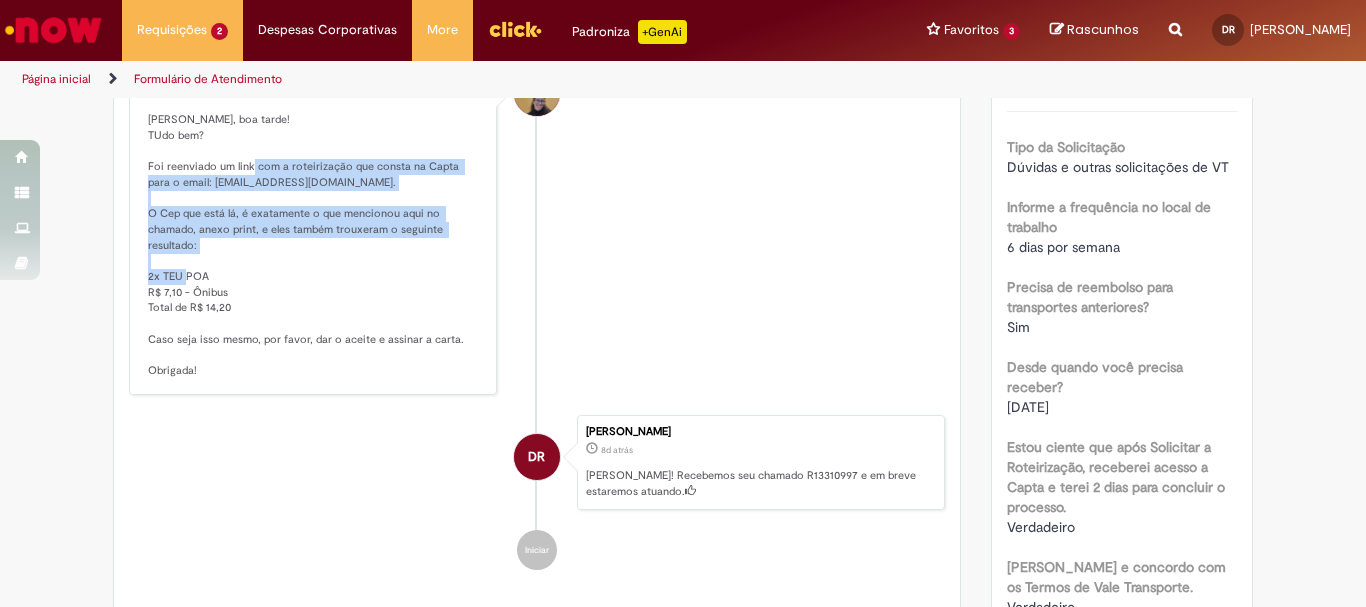 drag, startPoint x: 263, startPoint y: 288, endPoint x: 206, endPoint y: 398, distance: 123.89108 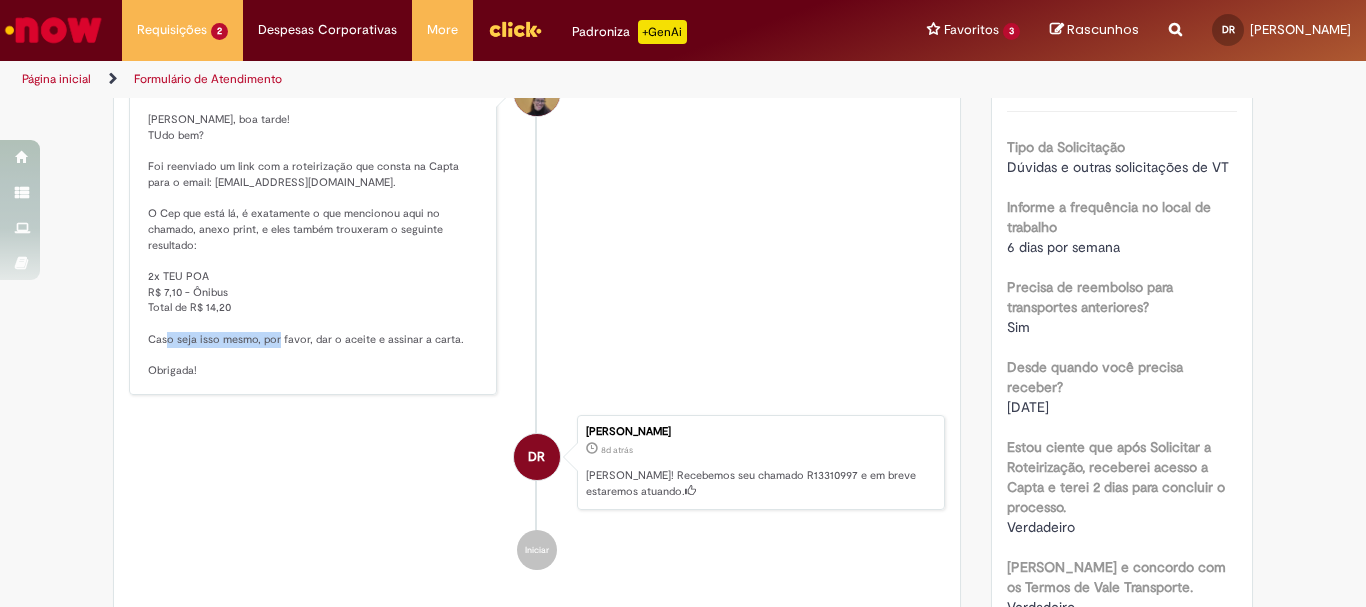 drag, startPoint x: 176, startPoint y: 466, endPoint x: 287, endPoint y: 465, distance: 111.0045 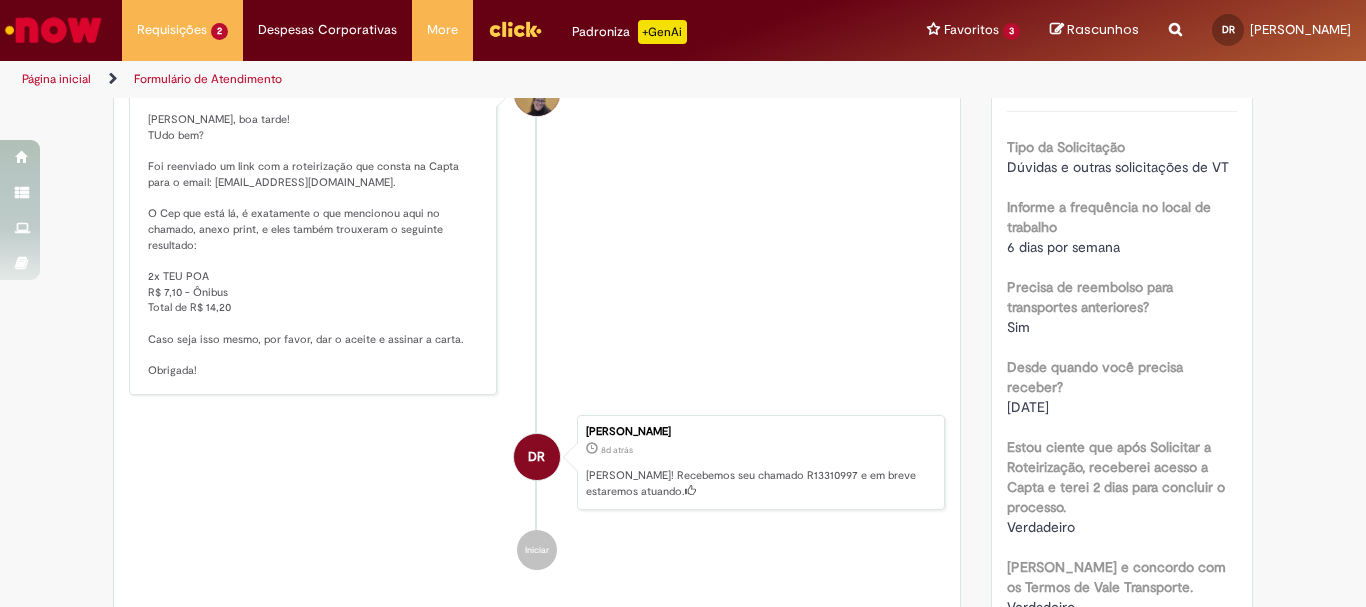 click on "[PERSON_NAME], boa tarde!
TUdo bem?
Foi reenviado um link com a roteirização que consta na Capta para o email: [EMAIL_ADDRESS][DOMAIN_NAME].
O Cep que está lá, é exatamente o que mencionou aqui no chamado, anexo print, e eles também trouxeram o seguinte resultado:
2x TEU POA
R$ 7,10 - Ônibus
Total de R$ 14,20
Caso seja isso mesmo, por favor, dar o aceite e assinar a carta.
Obrigada!" at bounding box center (314, 245) 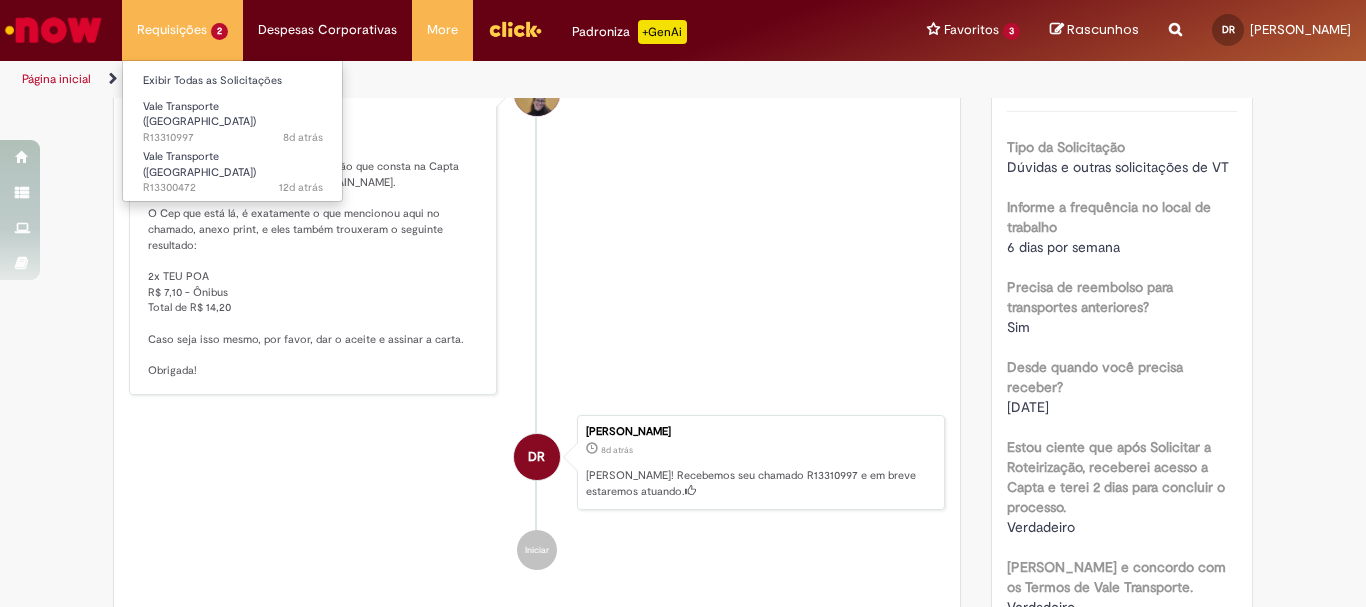 click on "Requisições   2
Exibir Todas as Solicitações
Vale Transporte (VT)
8d atrás 8 dias atrás  R13310997
Vale Transporte (VT)
12d atrás 12 dias atrás  R13300472" at bounding box center (182, 30) 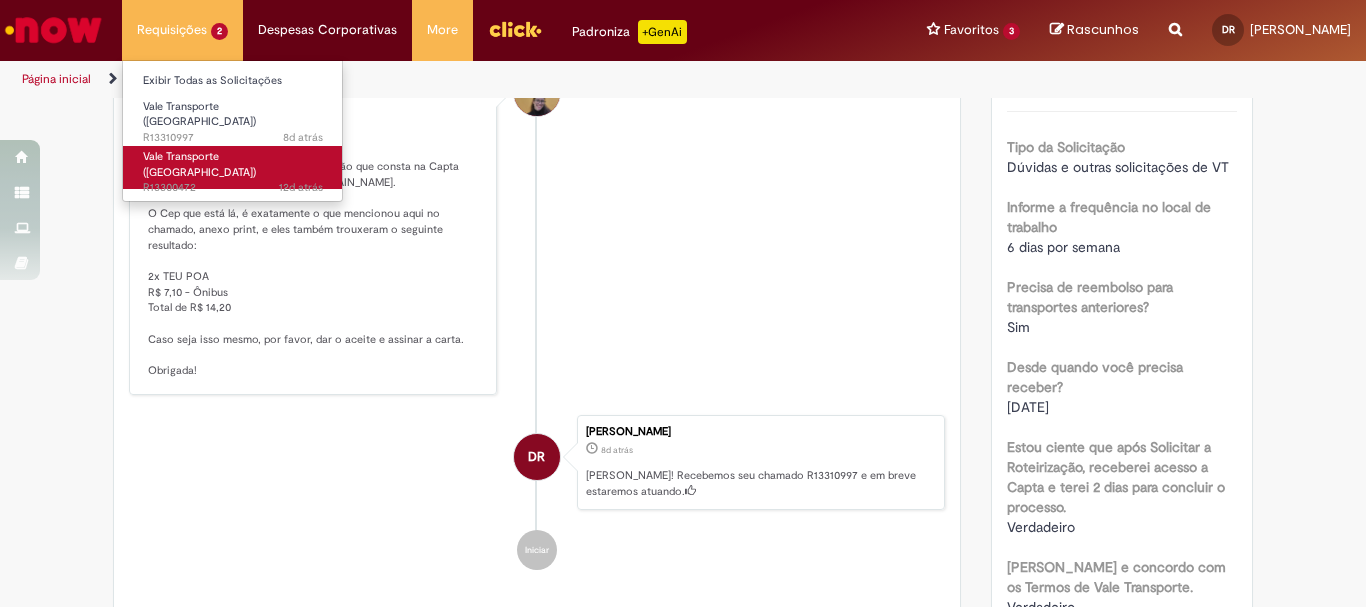 click on "12d atrás 12 dias atrás  R13300472" at bounding box center [233, 188] 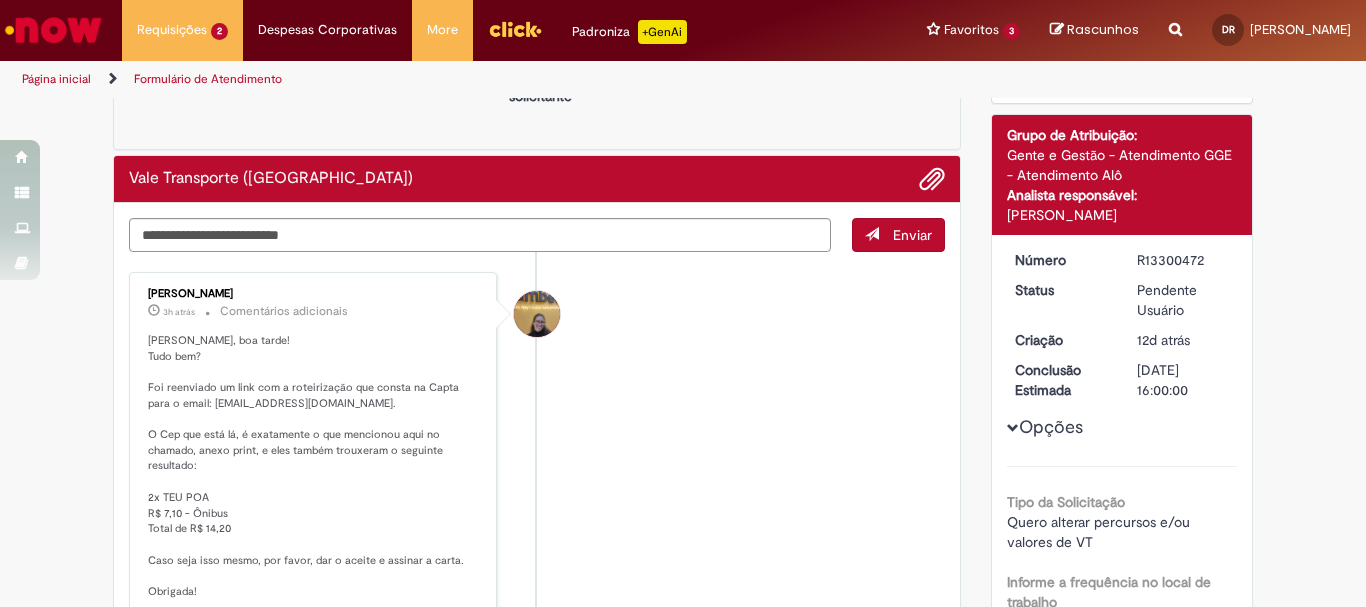 scroll, scrollTop: 300, scrollLeft: 0, axis: vertical 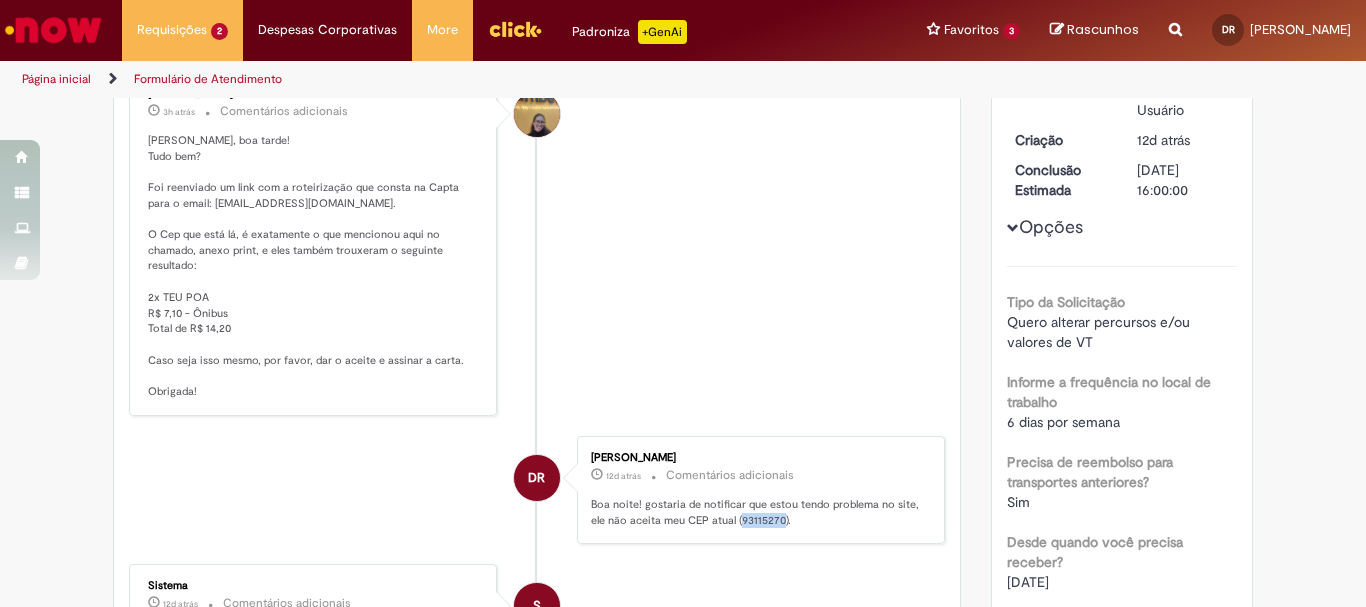 drag, startPoint x: 735, startPoint y: 519, endPoint x: 774, endPoint y: 520, distance: 39.012817 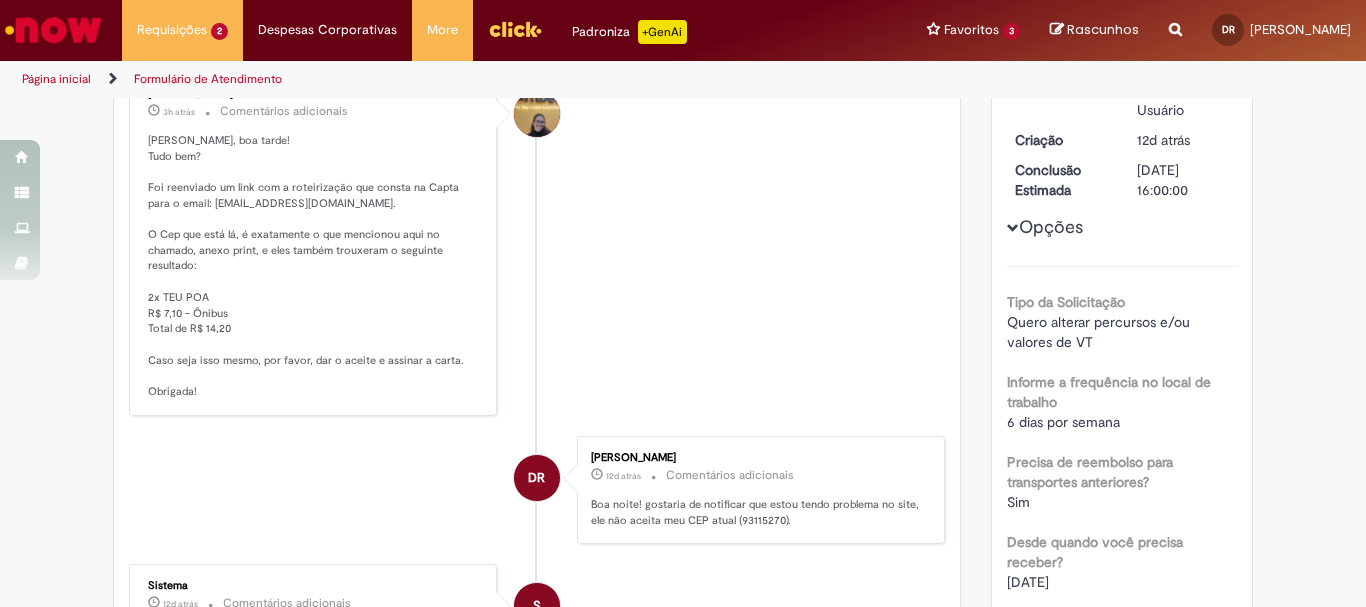 click on "[PERSON_NAME]
3h atrás 3 horas atrás     Comentários adicionais
[PERSON_NAME], boa tarde!
Tudo bem?
Foi reenviado um link com a roteirização que consta na Capta para o email: [EMAIL_ADDRESS][DOMAIN_NAME].
O Cep que está lá, é exatamente o que mencionou aqui no chamado, anexo print, e eles também trouxeram o seguinte resultado:
2x TEU POA
R$ 7,10 - Ônibus
Total de R$ 14,20
Caso seja isso mesmo, por favor, dar o aceite e assinar a carta.
Obrigada!" at bounding box center [537, 244] 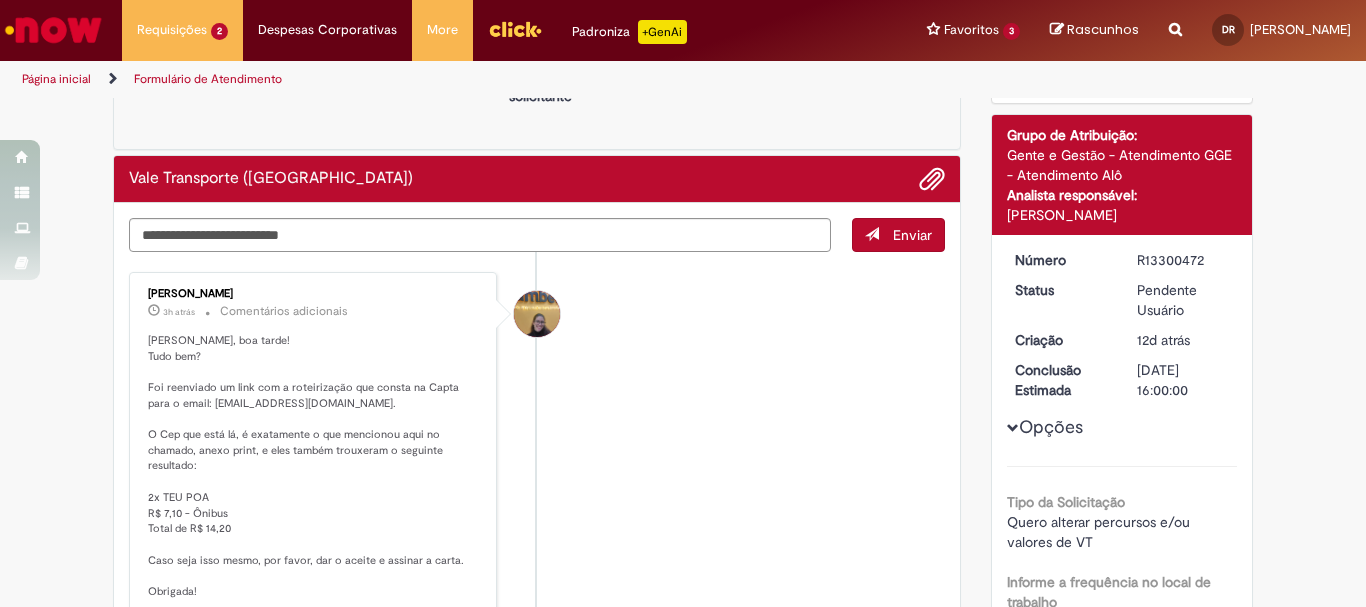 scroll, scrollTop: 300, scrollLeft: 0, axis: vertical 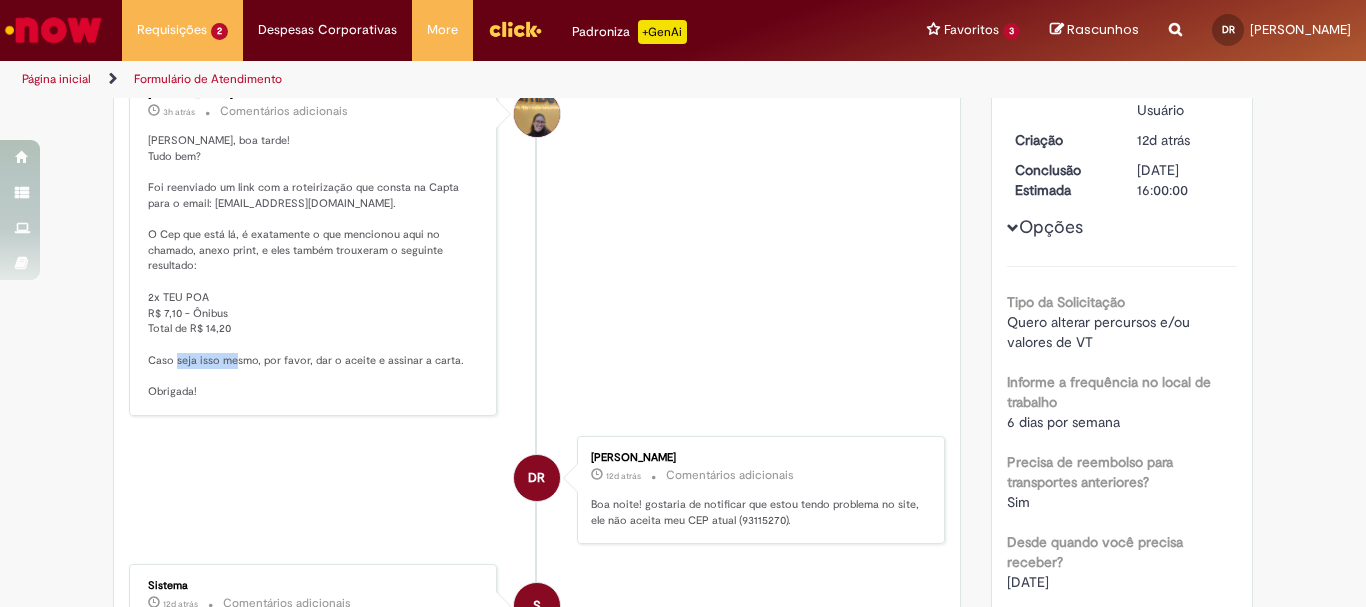 drag, startPoint x: 184, startPoint y: 366, endPoint x: 247, endPoint y: 359, distance: 63.387695 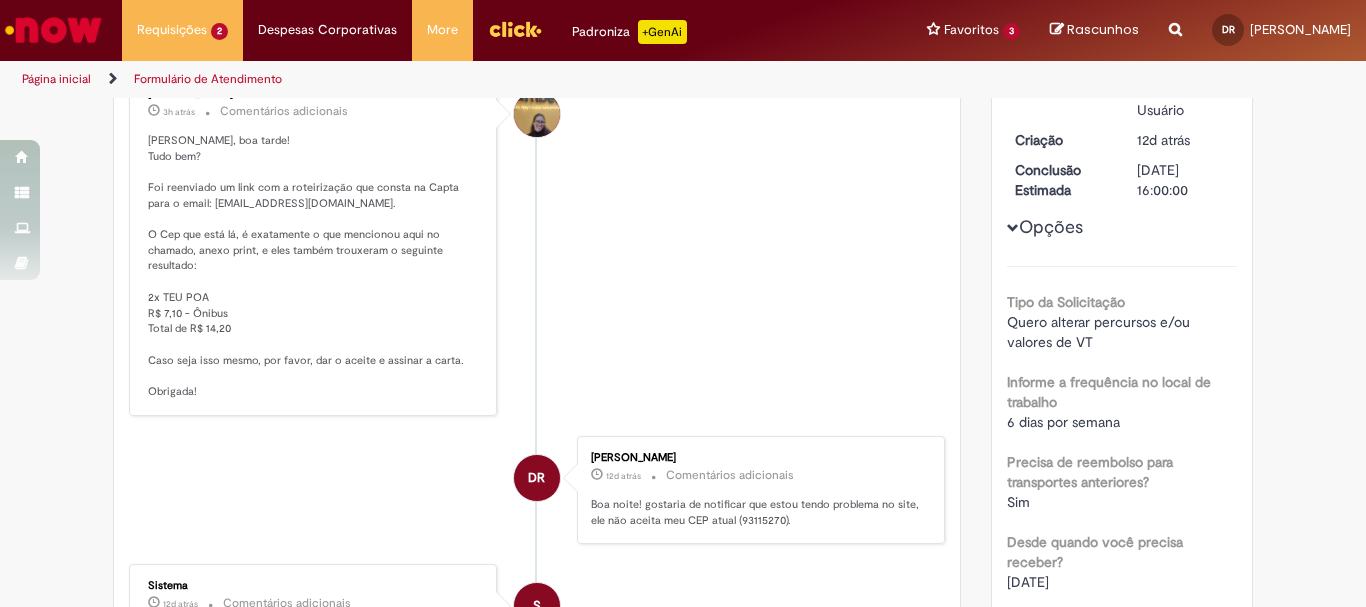 scroll, scrollTop: 0, scrollLeft: 0, axis: both 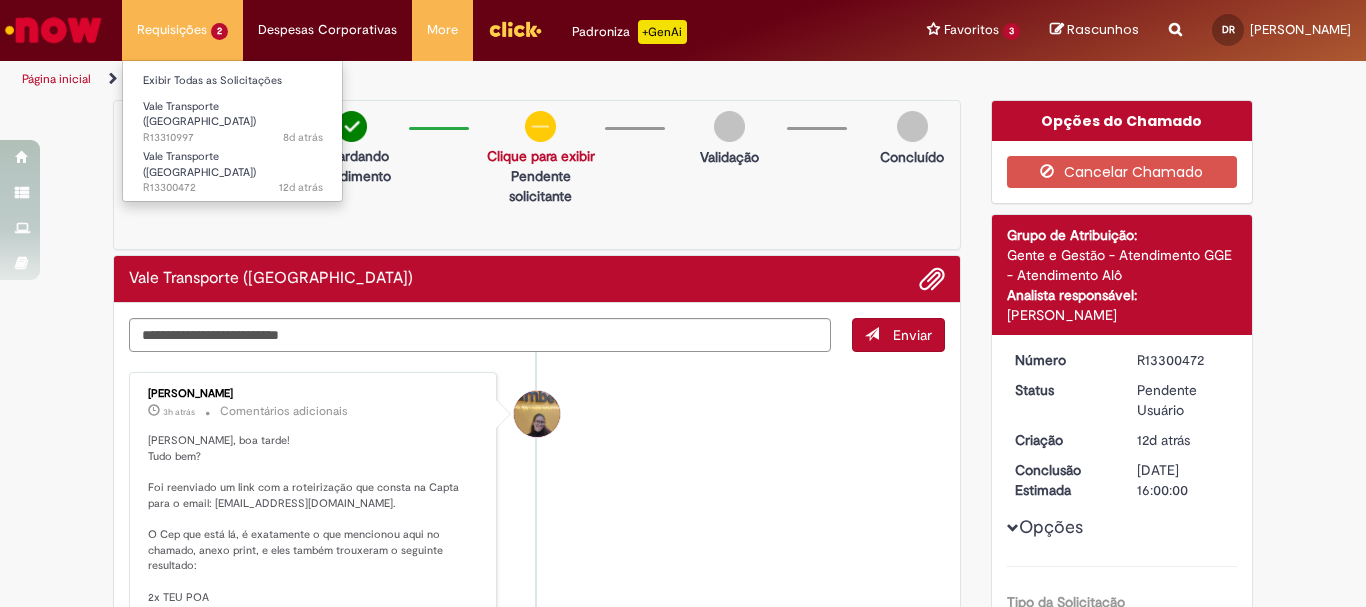 drag, startPoint x: 192, startPoint y: 30, endPoint x: 196, endPoint y: 40, distance: 10.770329 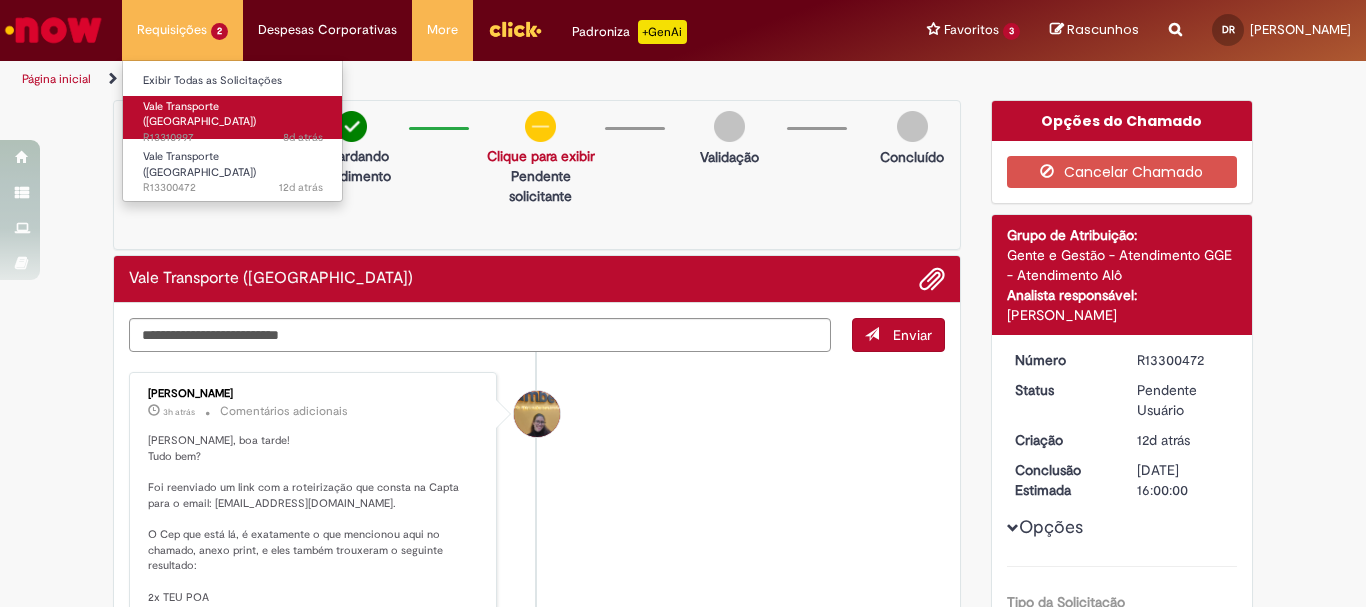 click on "8d atrás 8 dias atrás  R13310997" at bounding box center (233, 138) 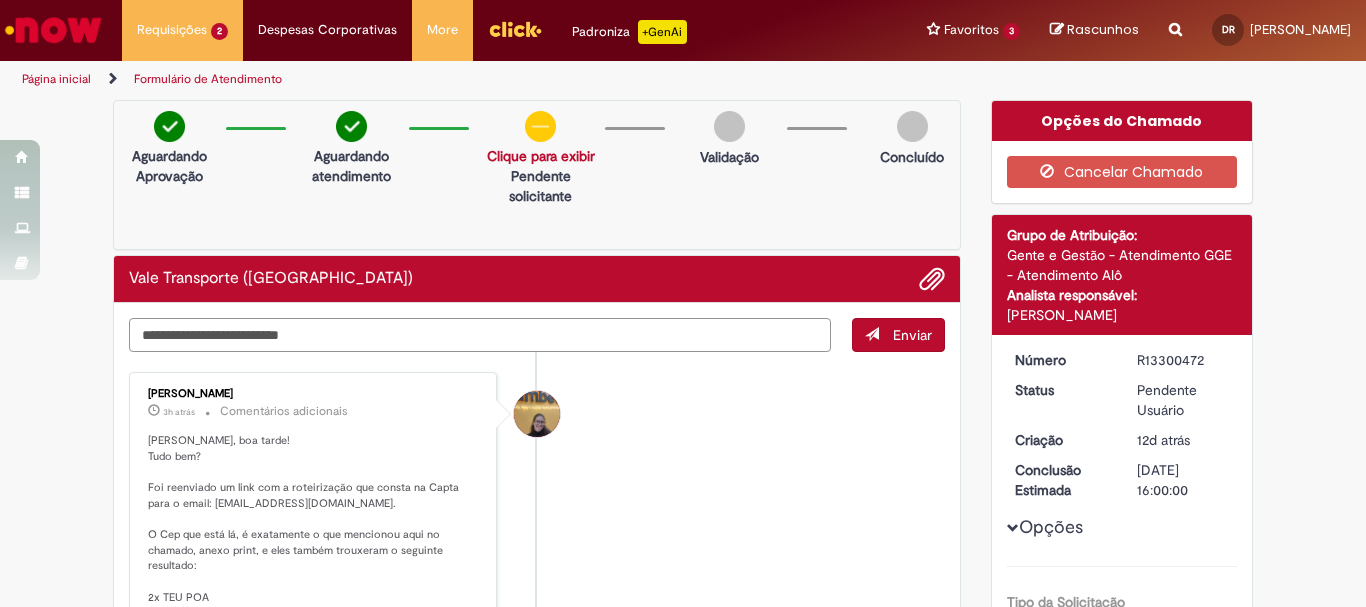 click at bounding box center [480, 335] 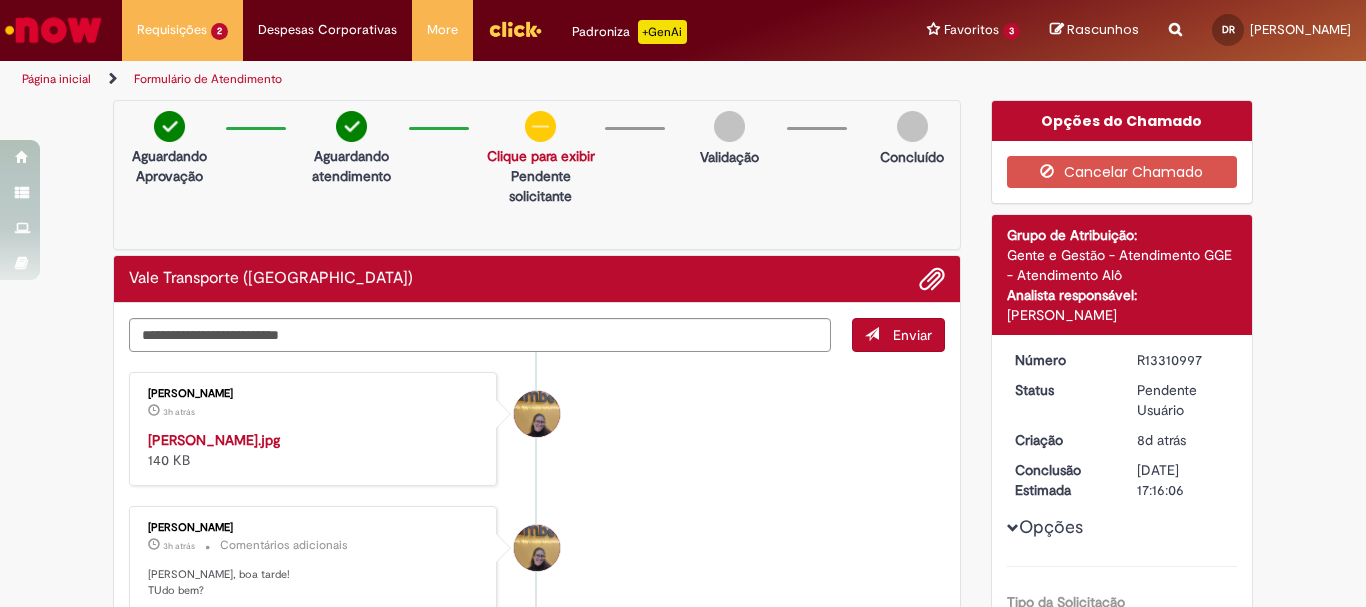 click on "Enviar
[PERSON_NAME]
3h atrás 3 horas atrás
[PERSON_NAME].jpg  140 KB
[PERSON_NAME]
3h atrás 3 horas atrás     Comentários adicionais
DR" at bounding box center (537, 692) 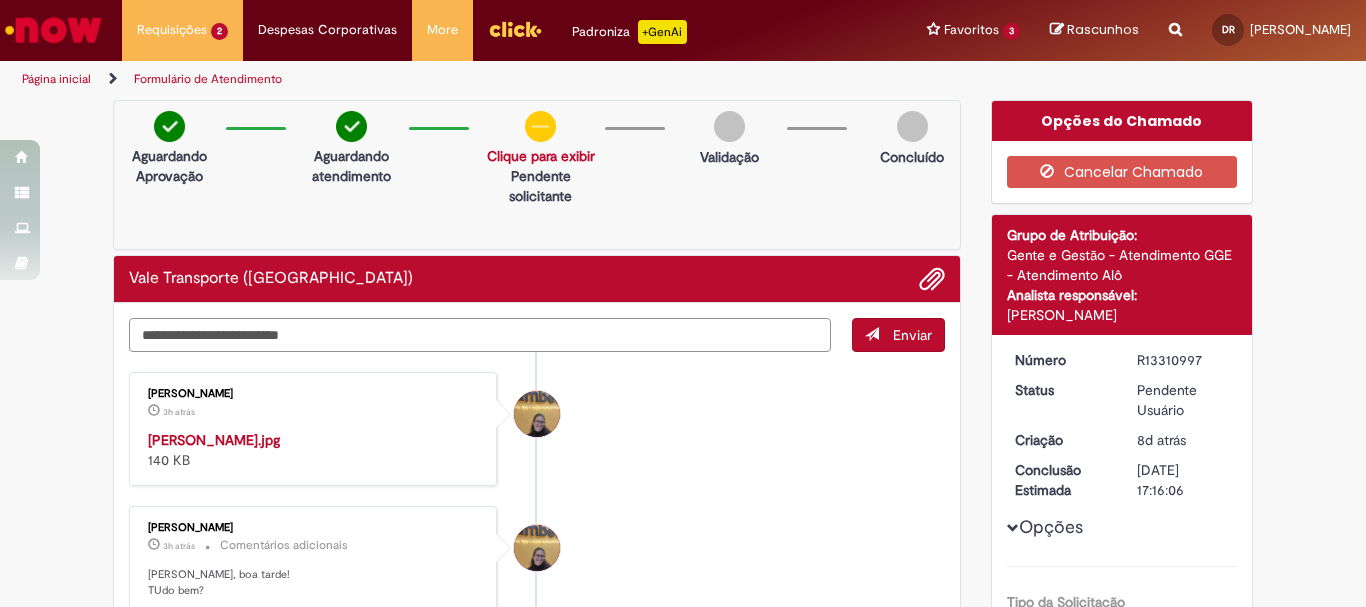 click at bounding box center [480, 335] 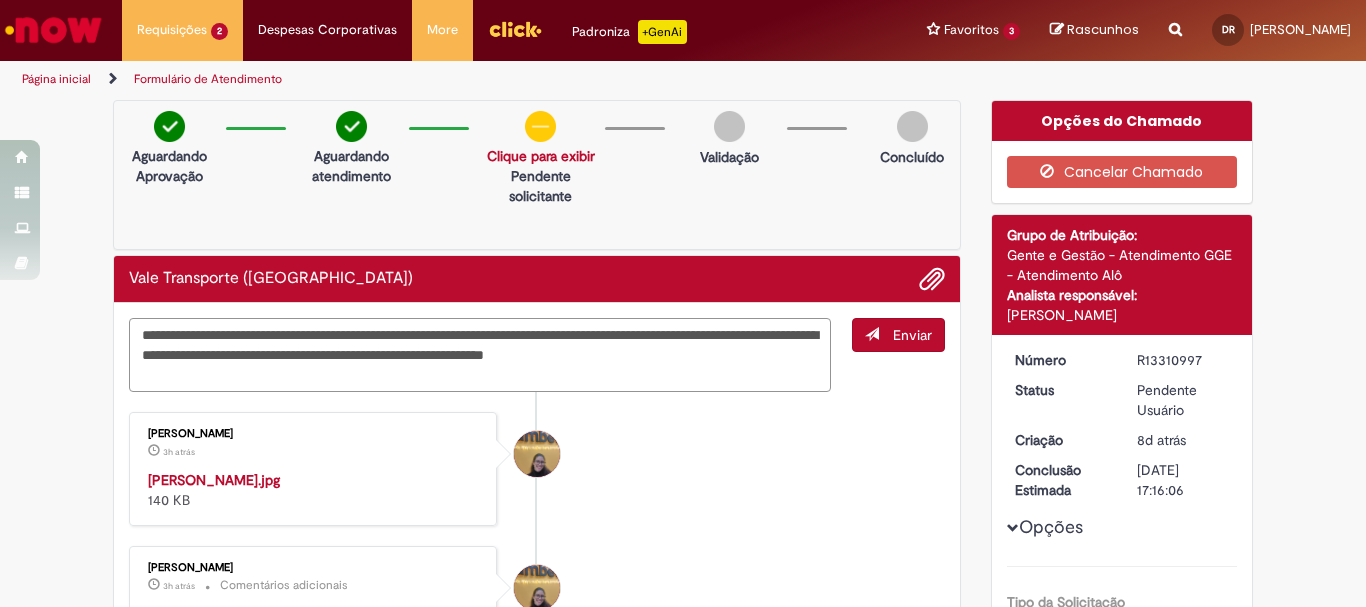 click on "**********" at bounding box center (480, 355) 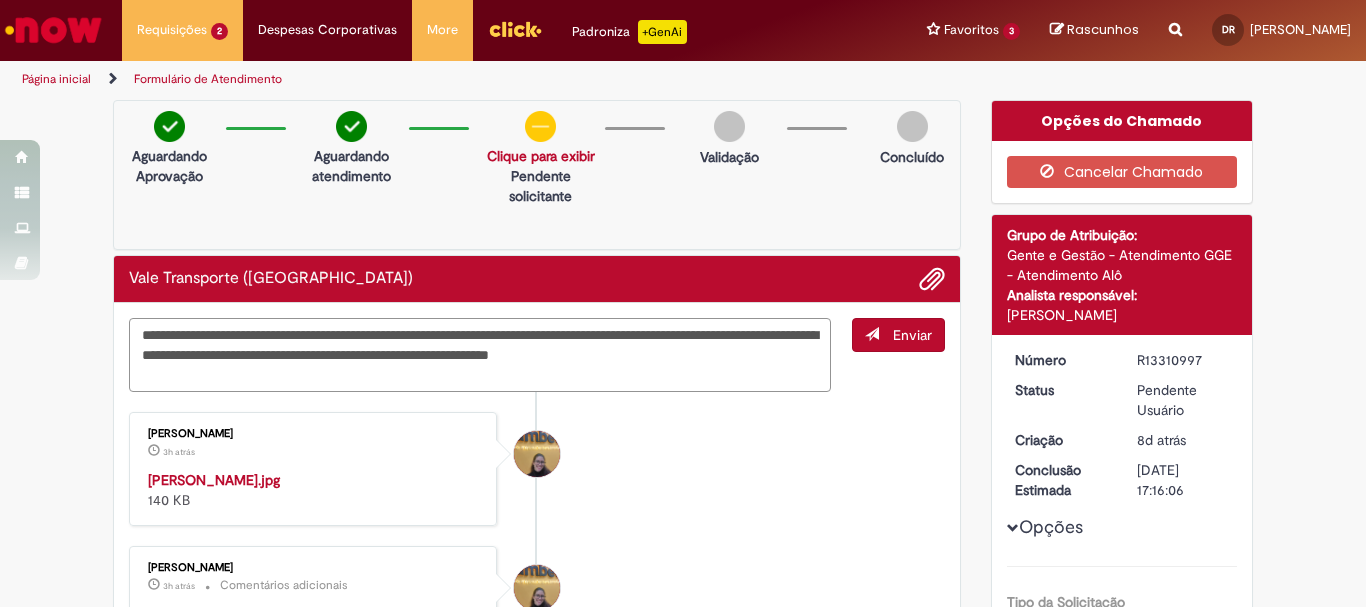 click on "**********" at bounding box center (480, 355) 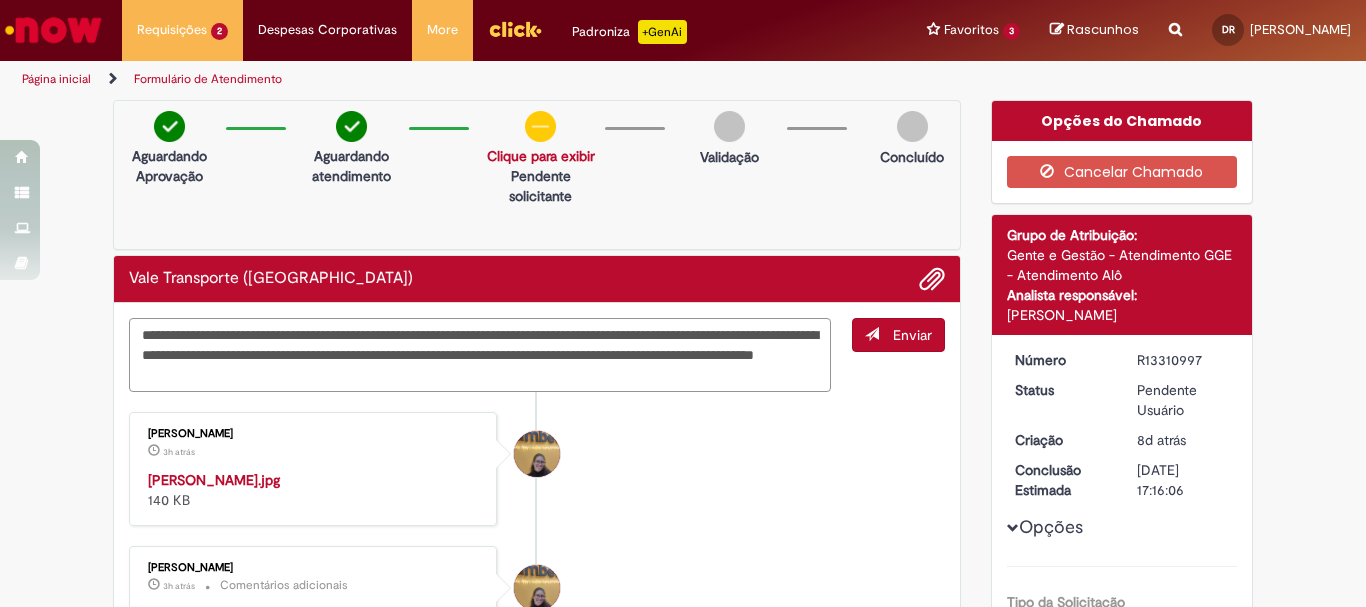 click on "**********" at bounding box center (480, 355) 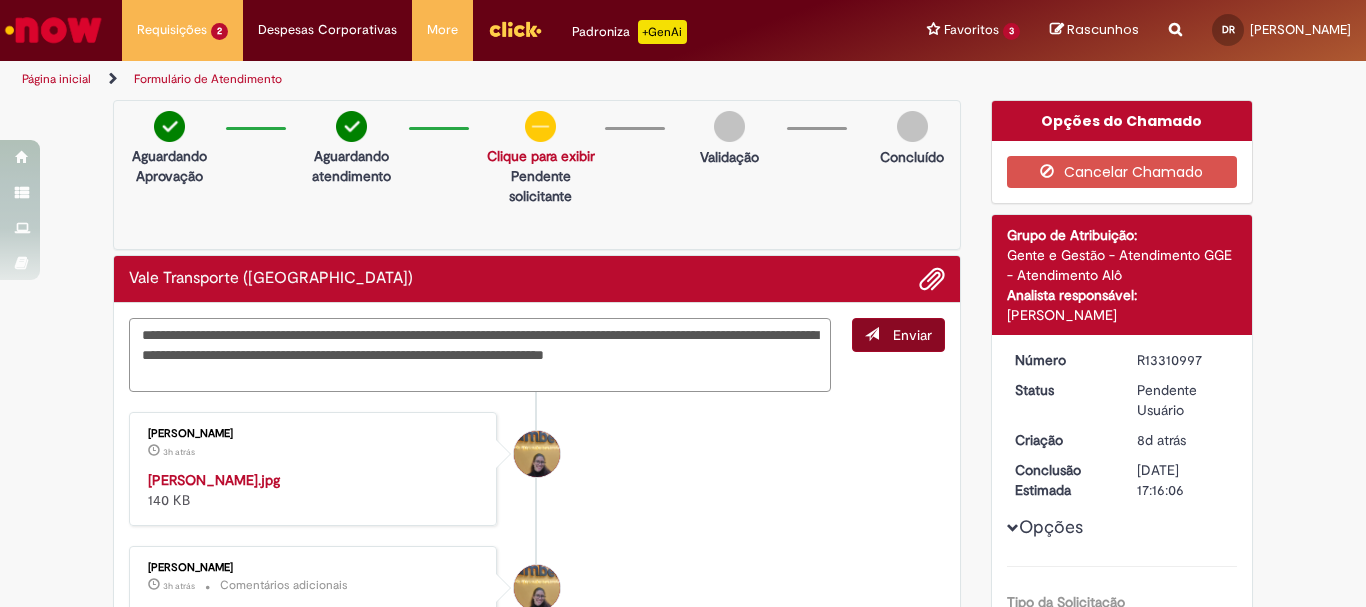 type on "**********" 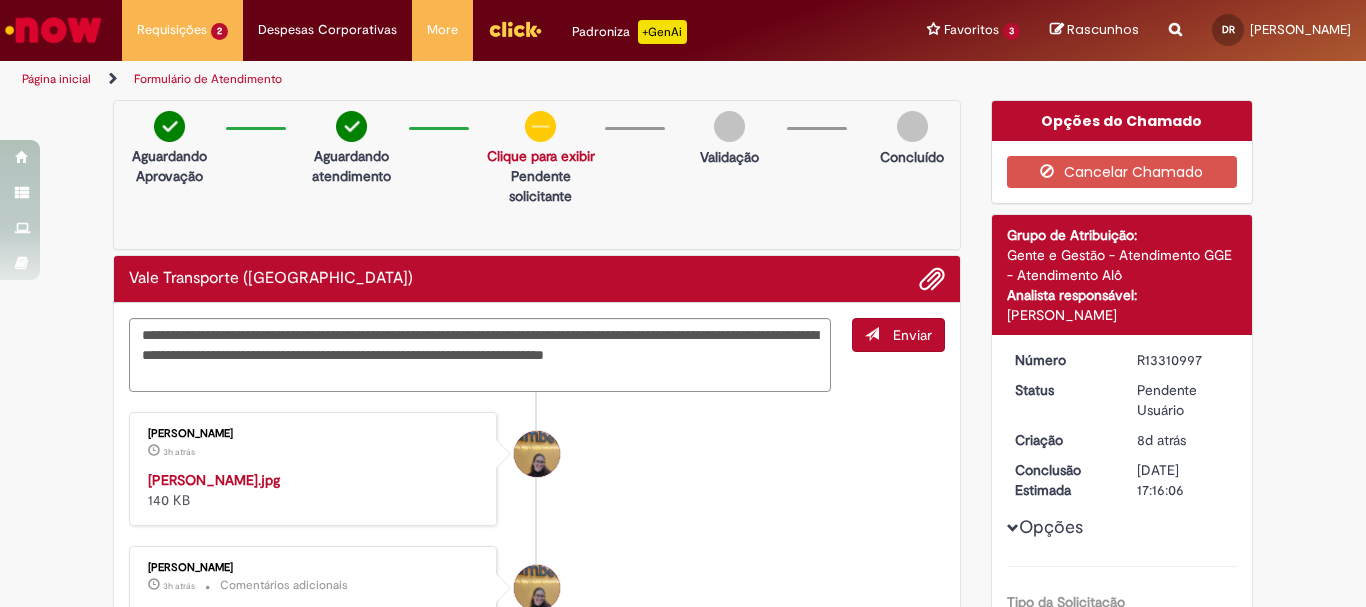 drag, startPoint x: 889, startPoint y: 341, endPoint x: 894, endPoint y: 351, distance: 11.18034 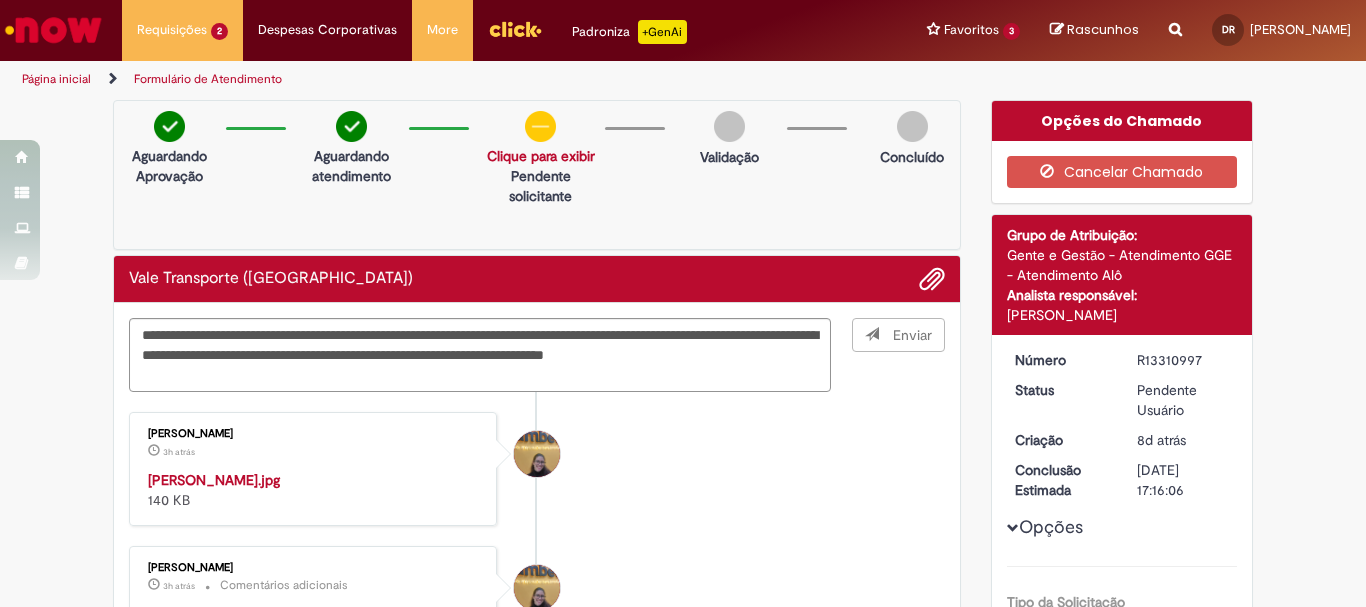 type 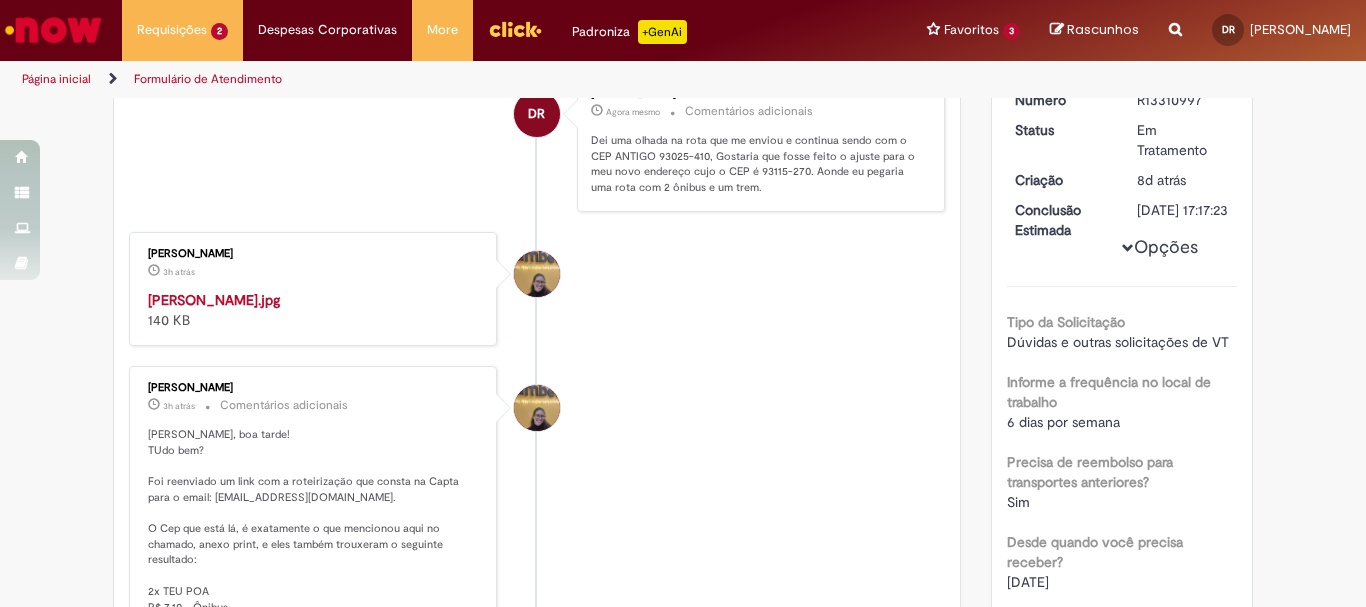 scroll, scrollTop: 60, scrollLeft: 0, axis: vertical 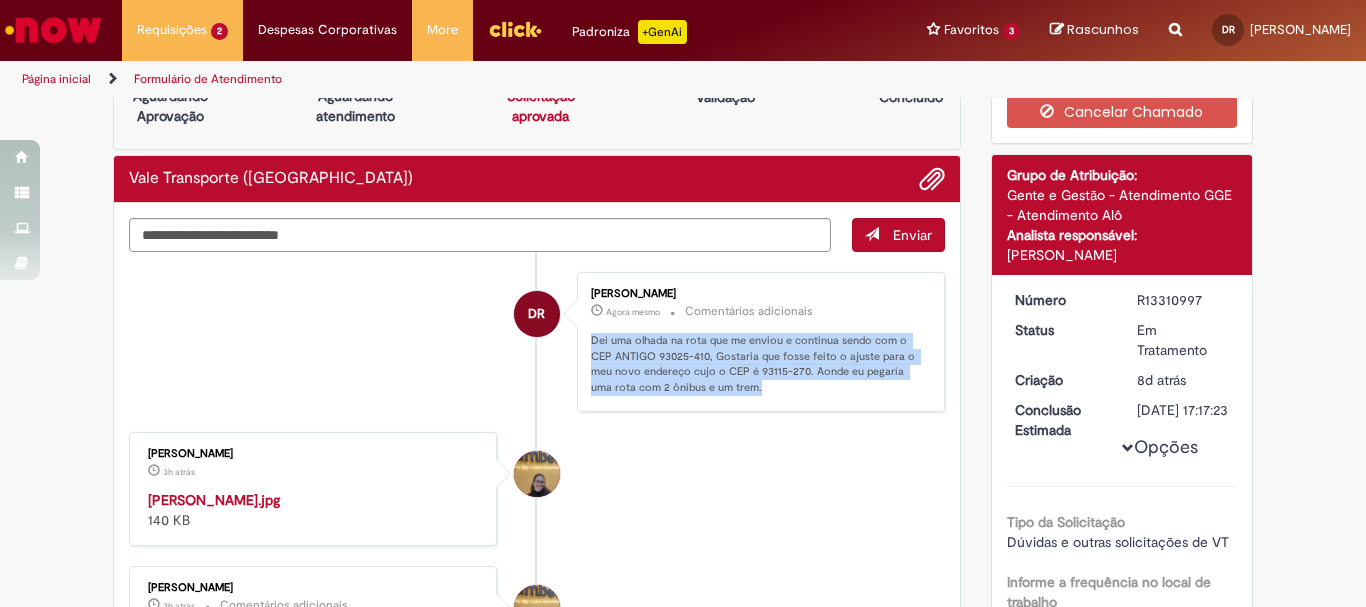drag, startPoint x: 583, startPoint y: 335, endPoint x: 784, endPoint y: 388, distance: 207.87015 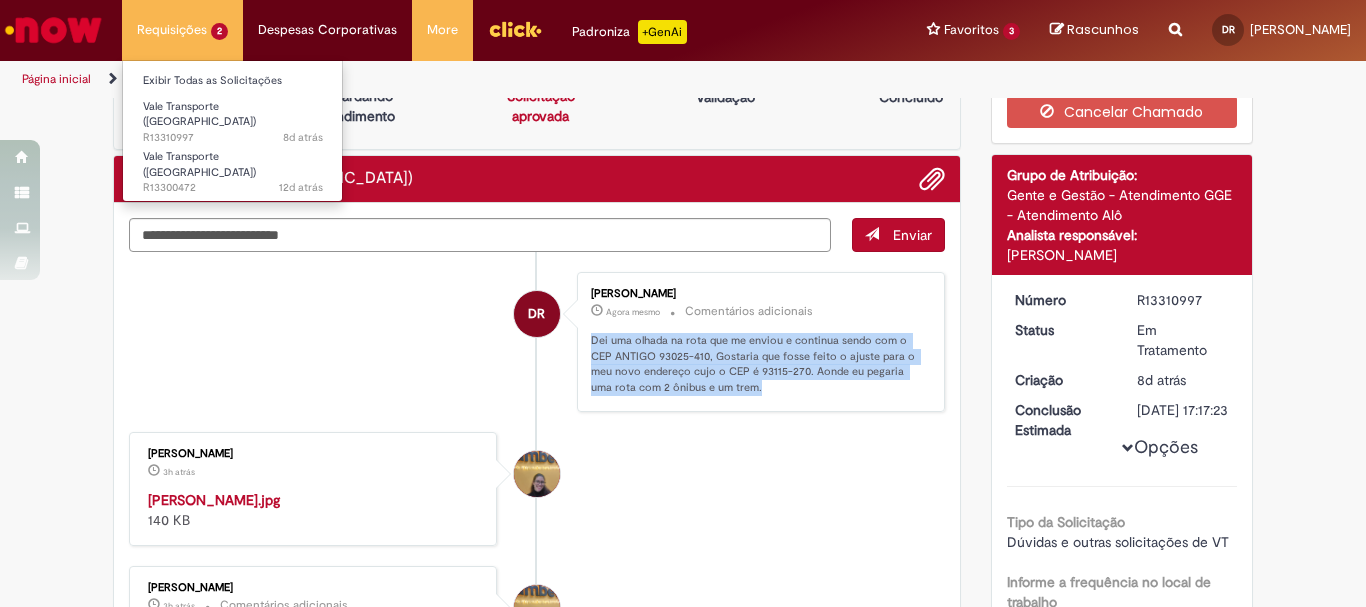 click on "Requisições   2
Exibir Todas as Solicitações
Vale Transporte (VT)
8d atrás 8 dias atrás  R13310997
Vale Transporte (VT)
12d atrás 12 dias atrás  R13300472" at bounding box center (182, 30) 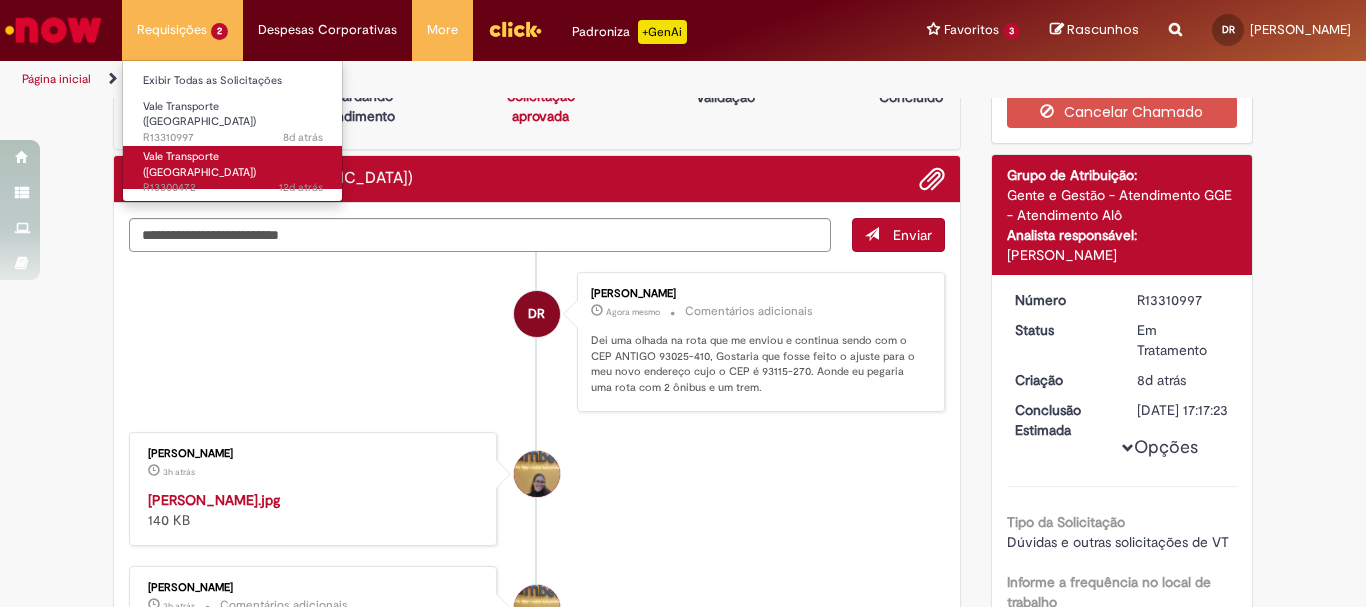 click on "Vale Transporte ([GEOGRAPHIC_DATA])" at bounding box center [199, 164] 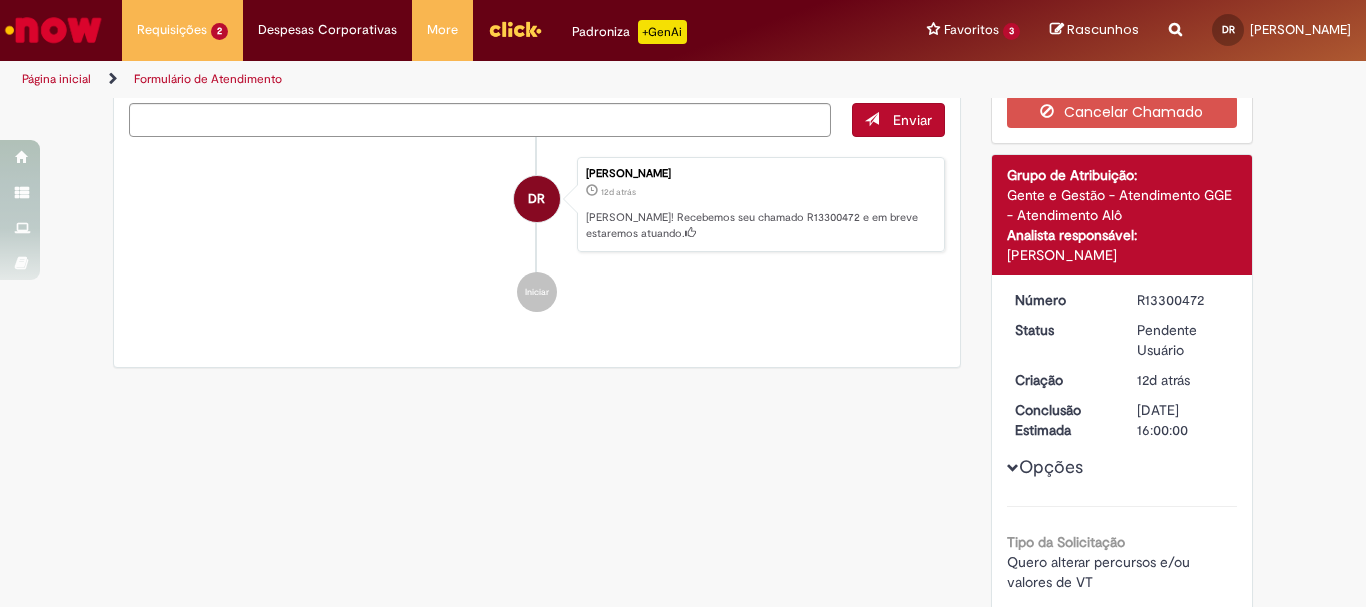 scroll, scrollTop: 0, scrollLeft: 0, axis: both 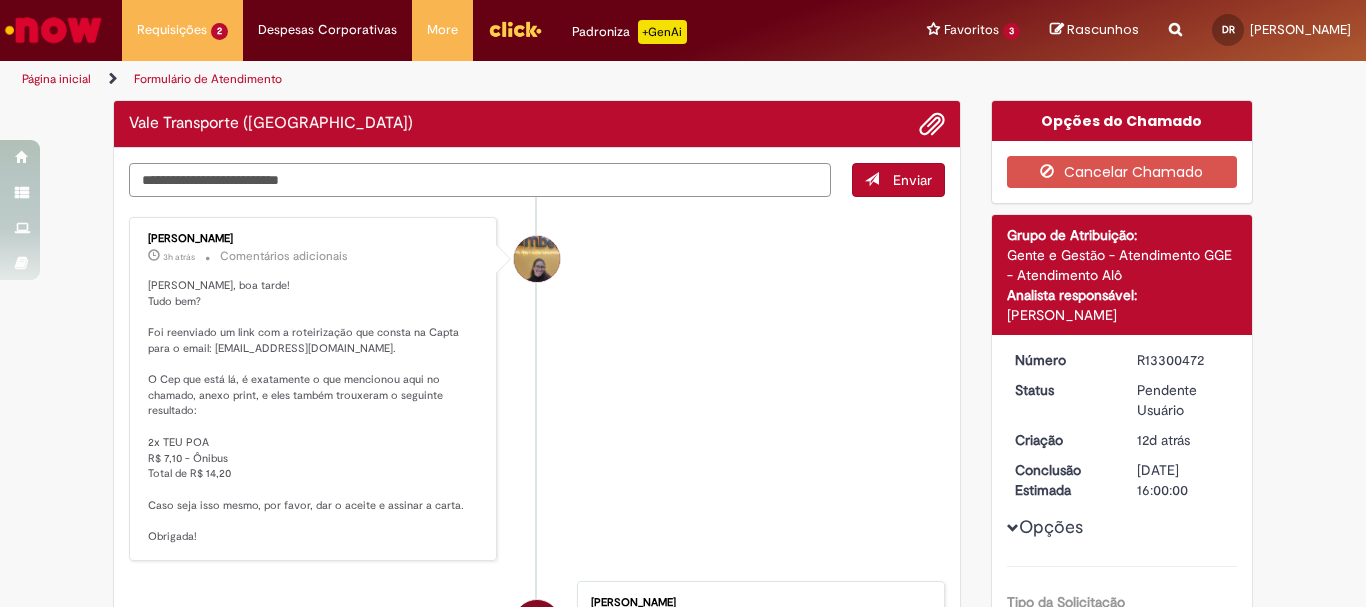 click at bounding box center (480, 180) 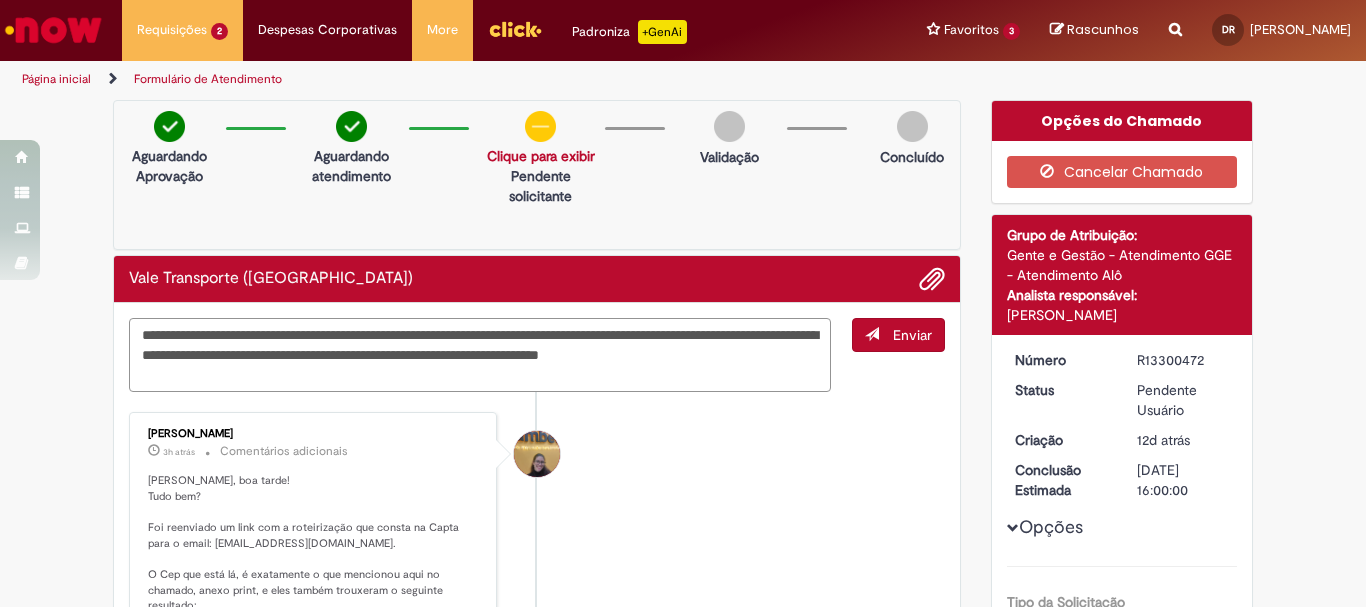 type on "**********" 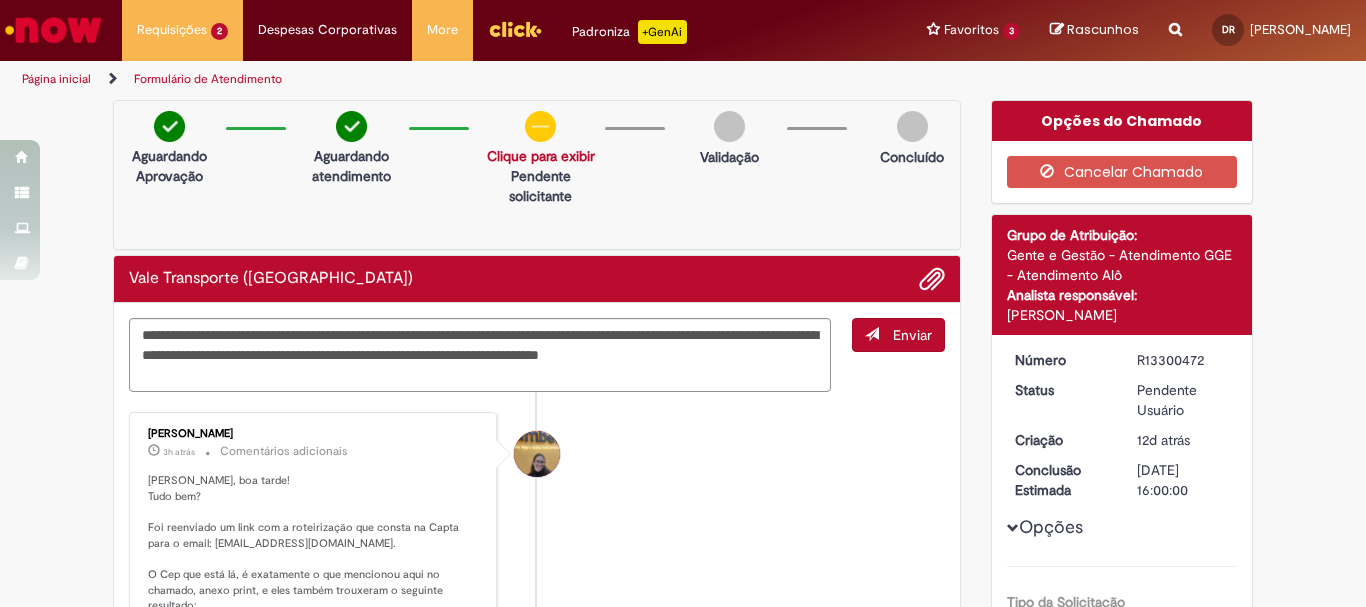 click on "Enviar" at bounding box center (898, 335) 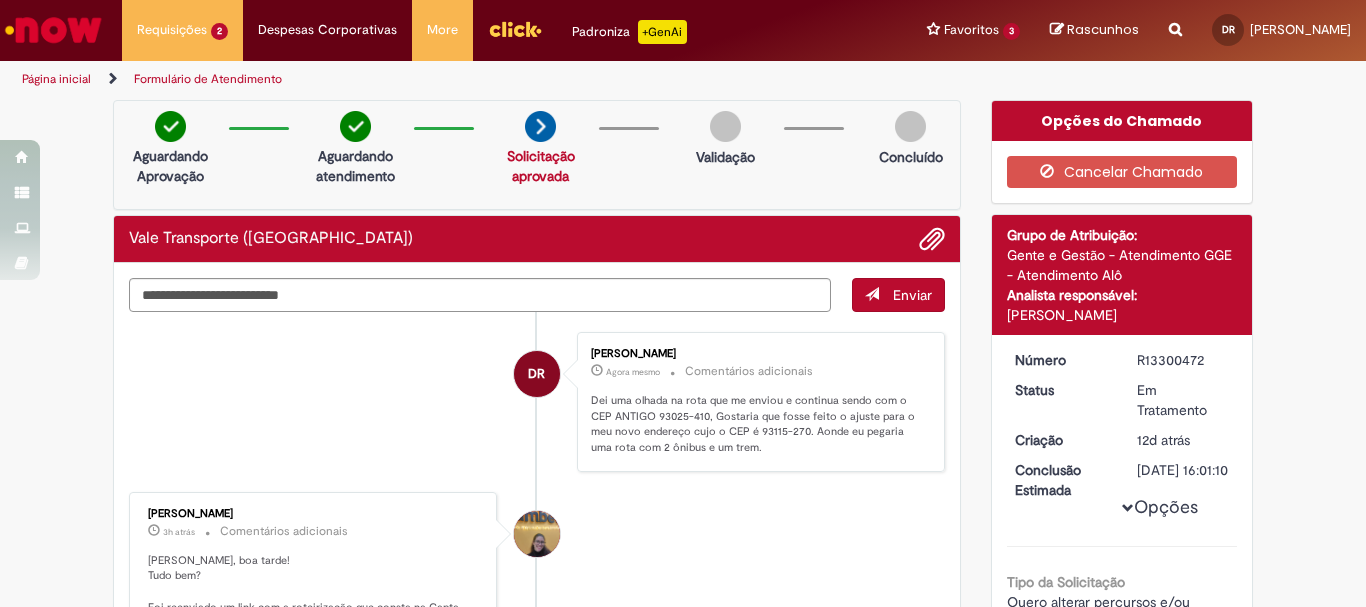 scroll, scrollTop: 100, scrollLeft: 0, axis: vertical 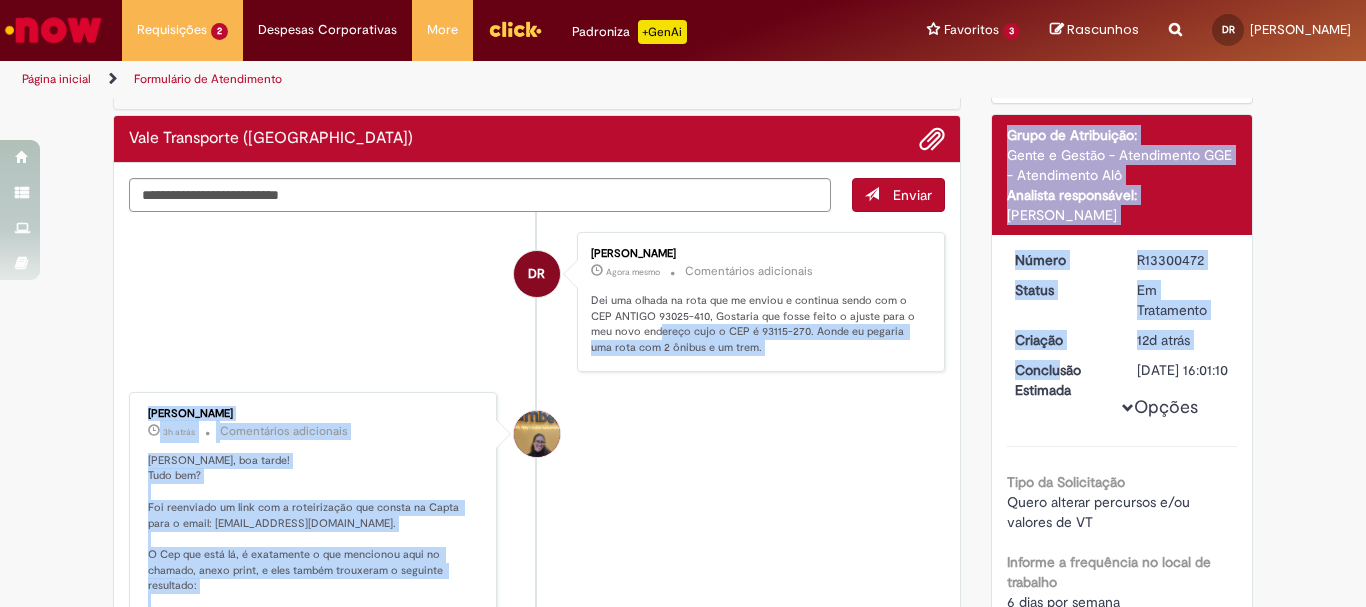 drag, startPoint x: 653, startPoint y: 330, endPoint x: 996, endPoint y: 384, distance: 347.2247 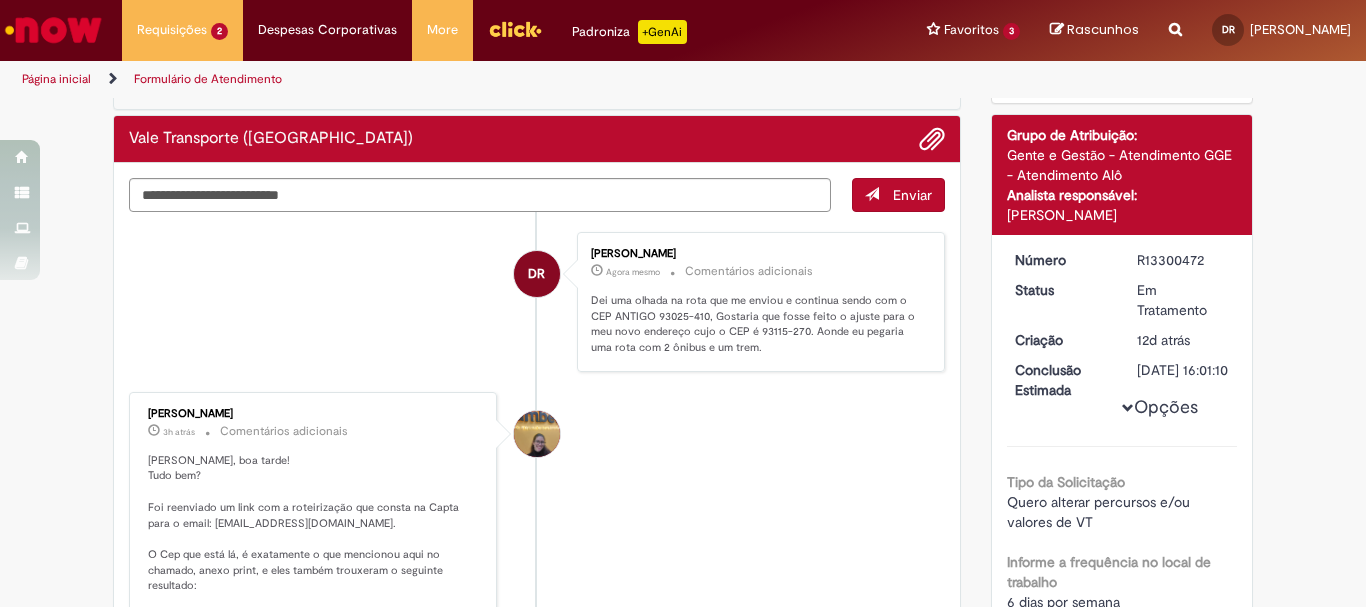 click on "Dei uma olhada na rota que me enviou e continua sendo com o CEP ANTIGO 93025-410, Gostaria que fosse feito o ajuste para o meu novo endereço cujo o CEP é 93115-270. Aonde eu pegaria uma rota com 2 ônibus e um trem." at bounding box center [757, 324] 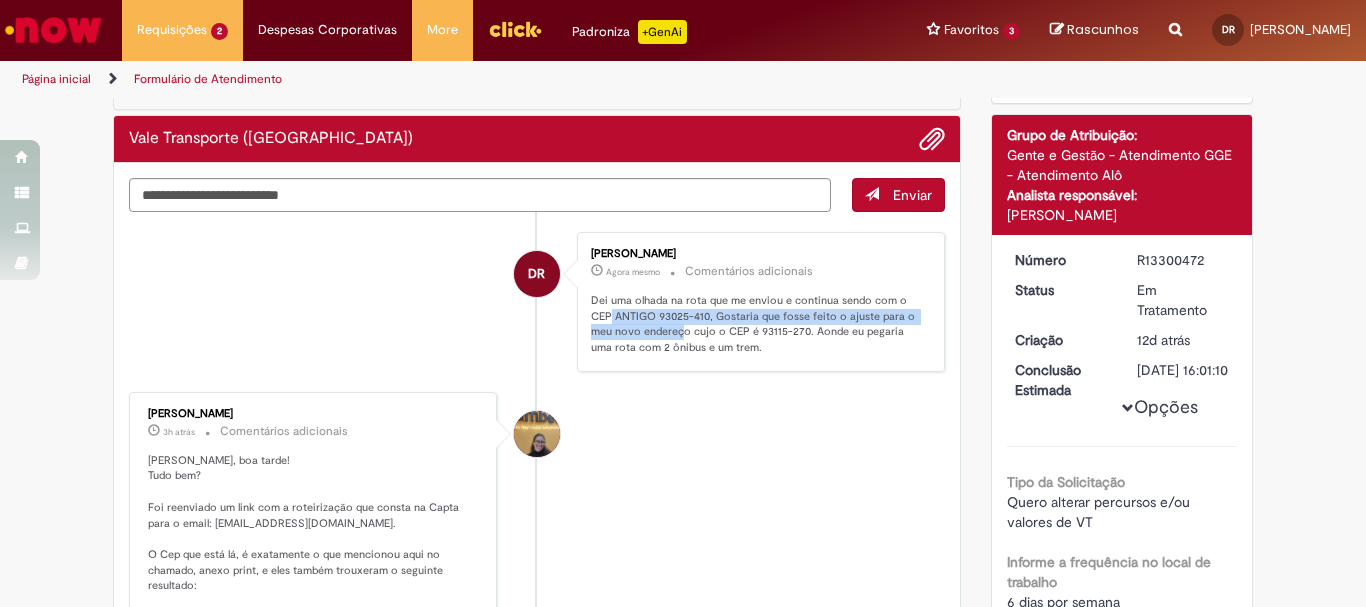 drag, startPoint x: 603, startPoint y: 315, endPoint x: 711, endPoint y: 322, distance: 108.226616 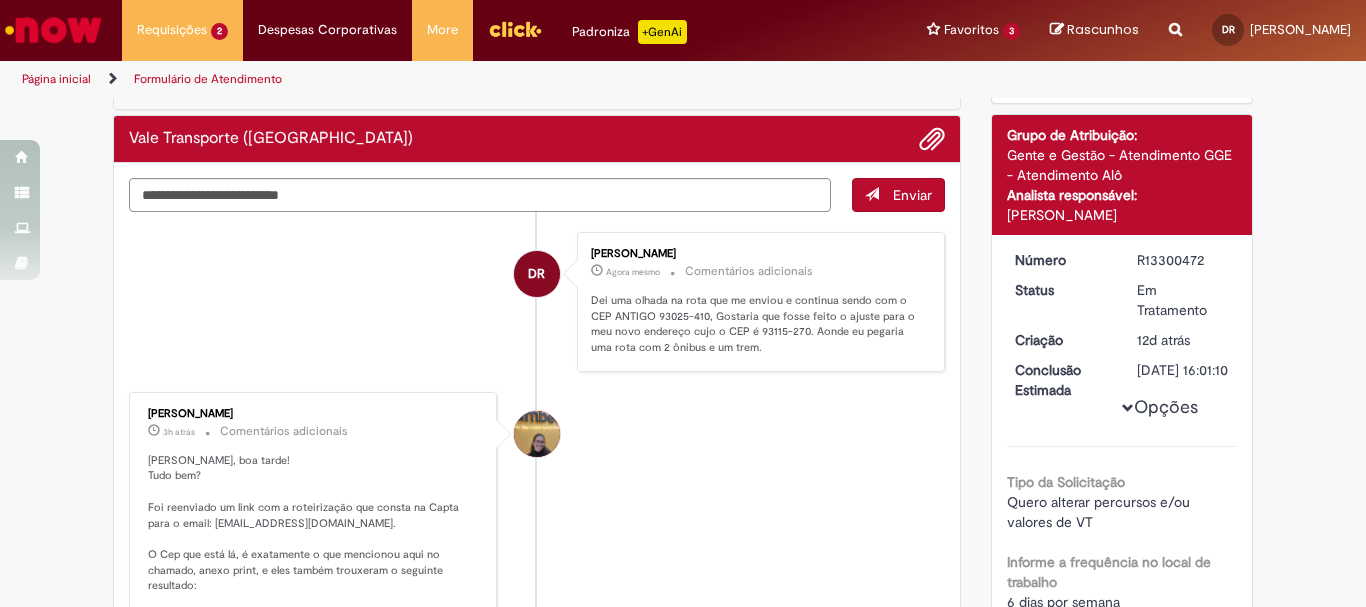 drag, startPoint x: 773, startPoint y: 336, endPoint x: 808, endPoint y: 334, distance: 35.057095 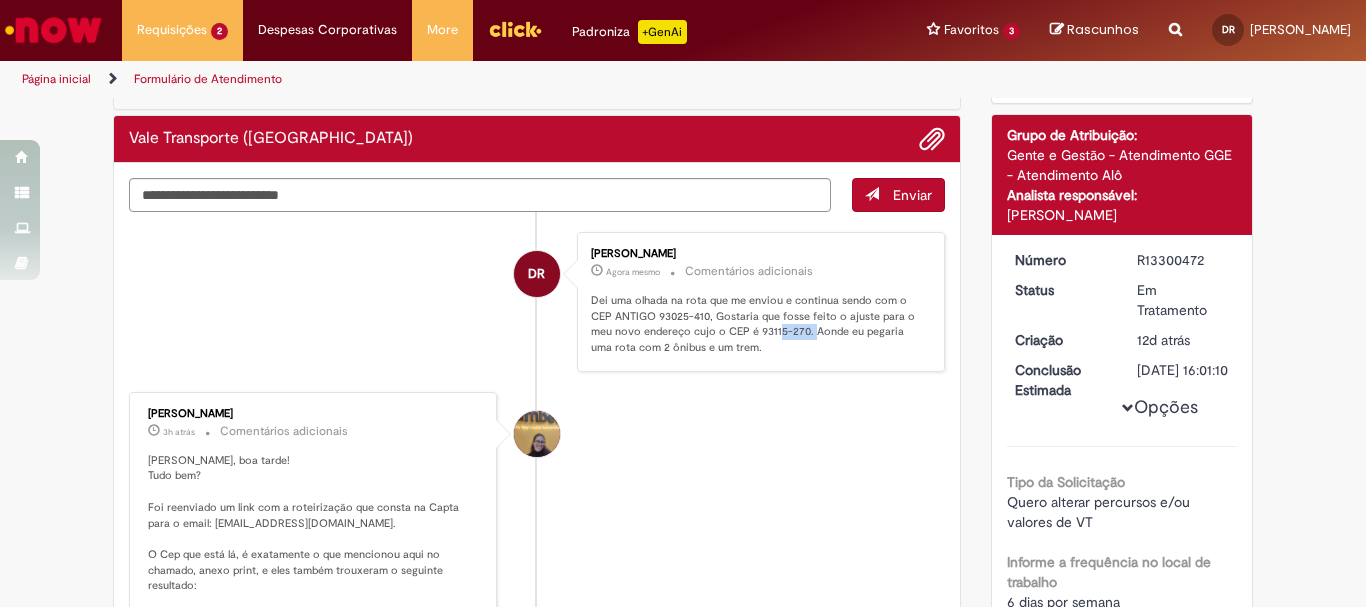 click on "Dei uma olhada na rota que me enviou e continua sendo com o CEP ANTIGO 93025-410, Gostaria que fosse feito o ajuste para o meu novo endereço cujo o CEP é 93115-270. Aonde eu pegaria uma rota com 2 ônibus e um trem." at bounding box center [757, 324] 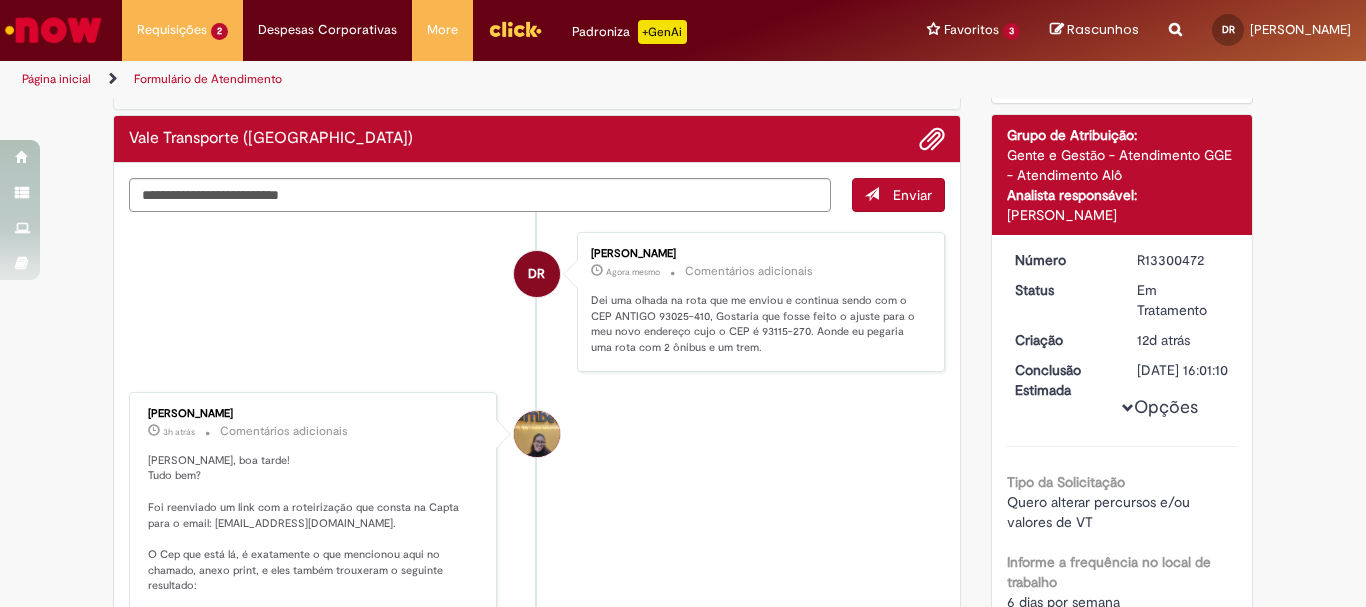 click on "Dei uma olhada na rota que me enviou e continua sendo com o CEP ANTIGO 93025-410, Gostaria que fosse feito o ajuste para o meu novo endereço cujo o CEP é 93115-270. Aonde eu pegaria uma rota com 2 ônibus e um trem." at bounding box center [757, 324] 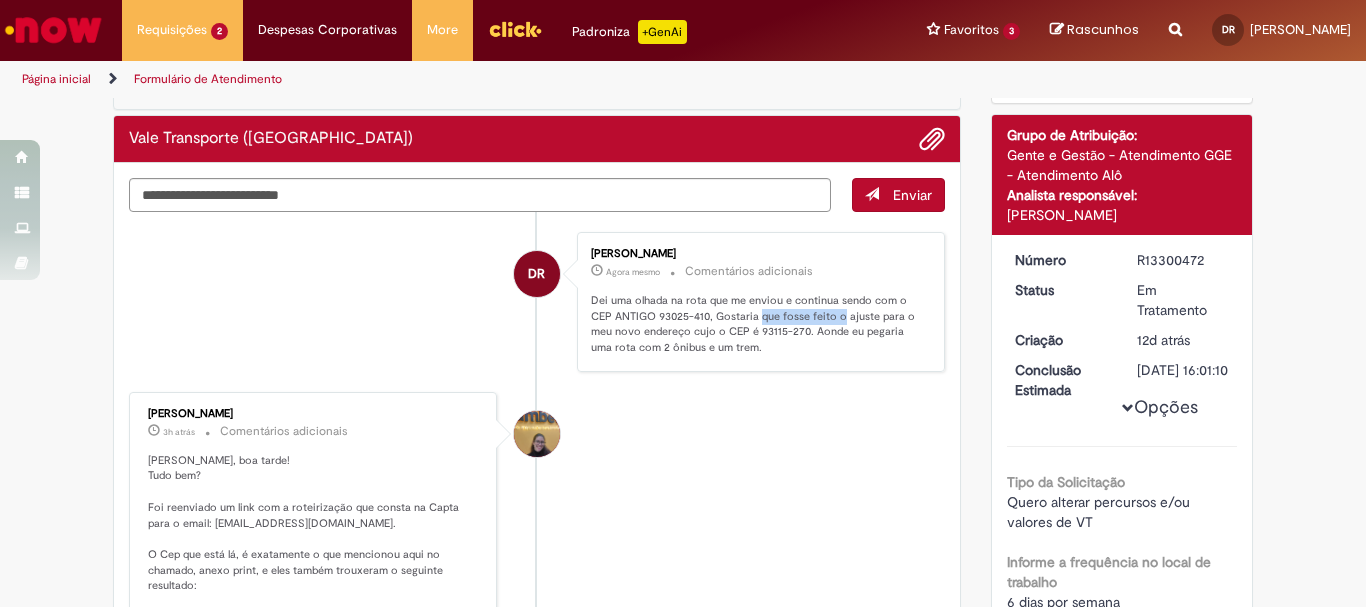drag, startPoint x: 755, startPoint y: 312, endPoint x: 836, endPoint y: 312, distance: 81 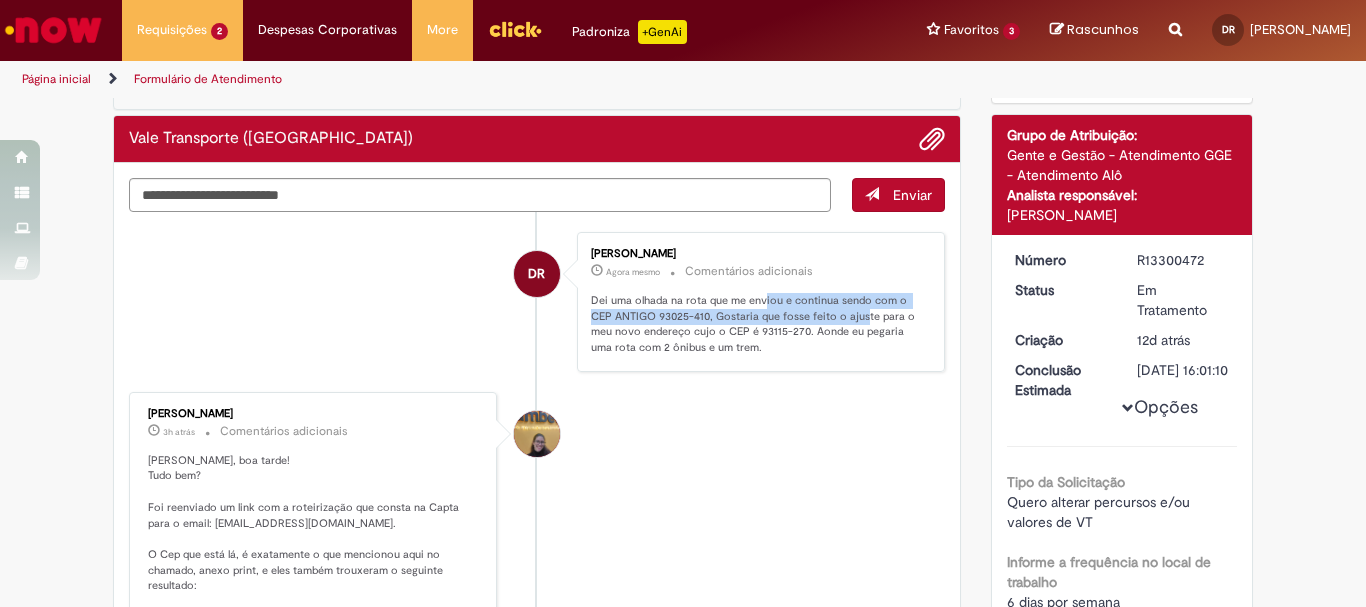 drag, startPoint x: 769, startPoint y: 301, endPoint x: 857, endPoint y: 309, distance: 88.362885 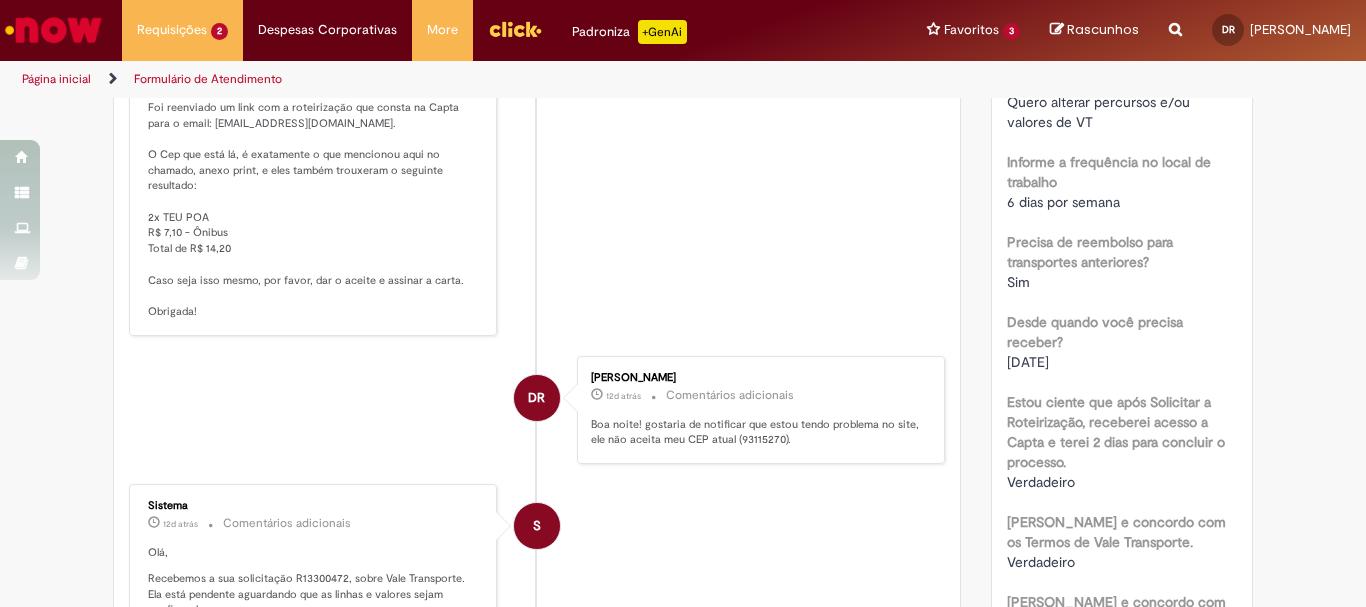scroll, scrollTop: 0, scrollLeft: 0, axis: both 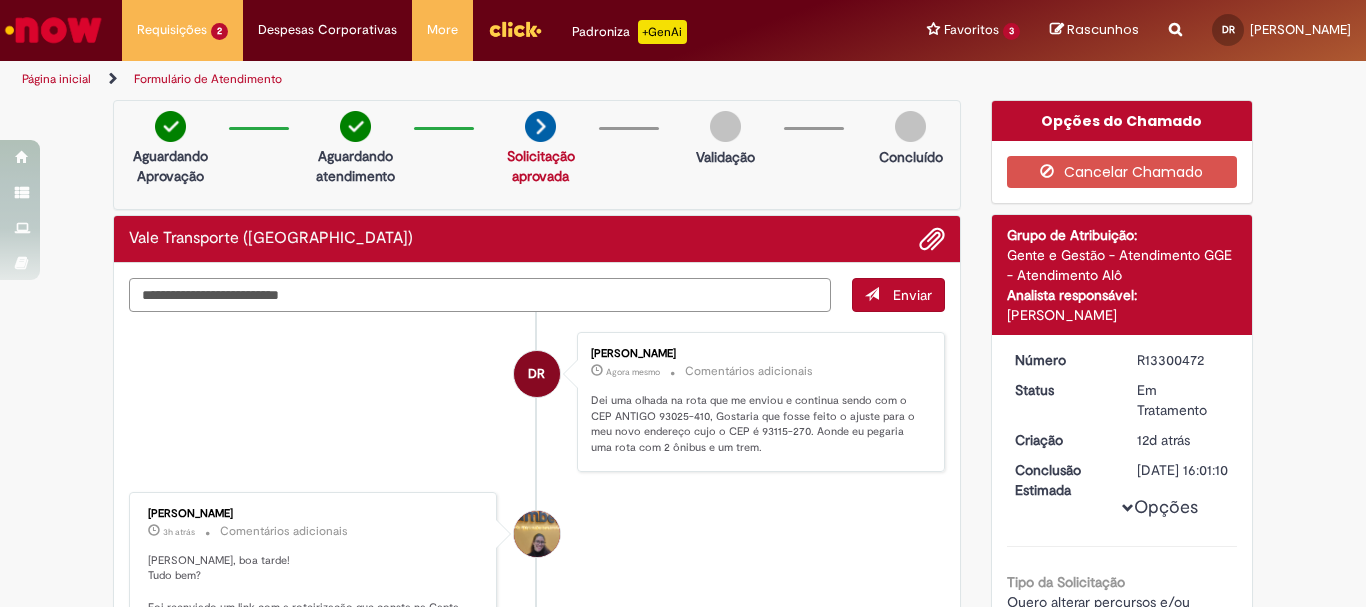 click at bounding box center (480, 295) 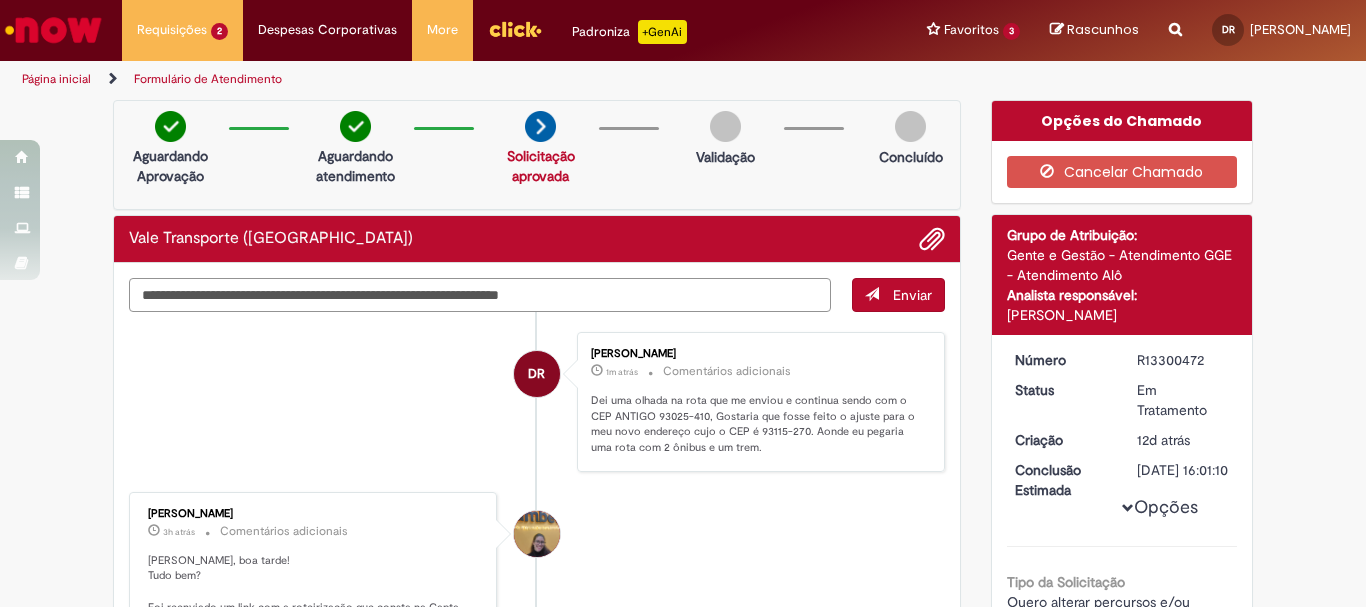 click on "**********" at bounding box center [480, 295] 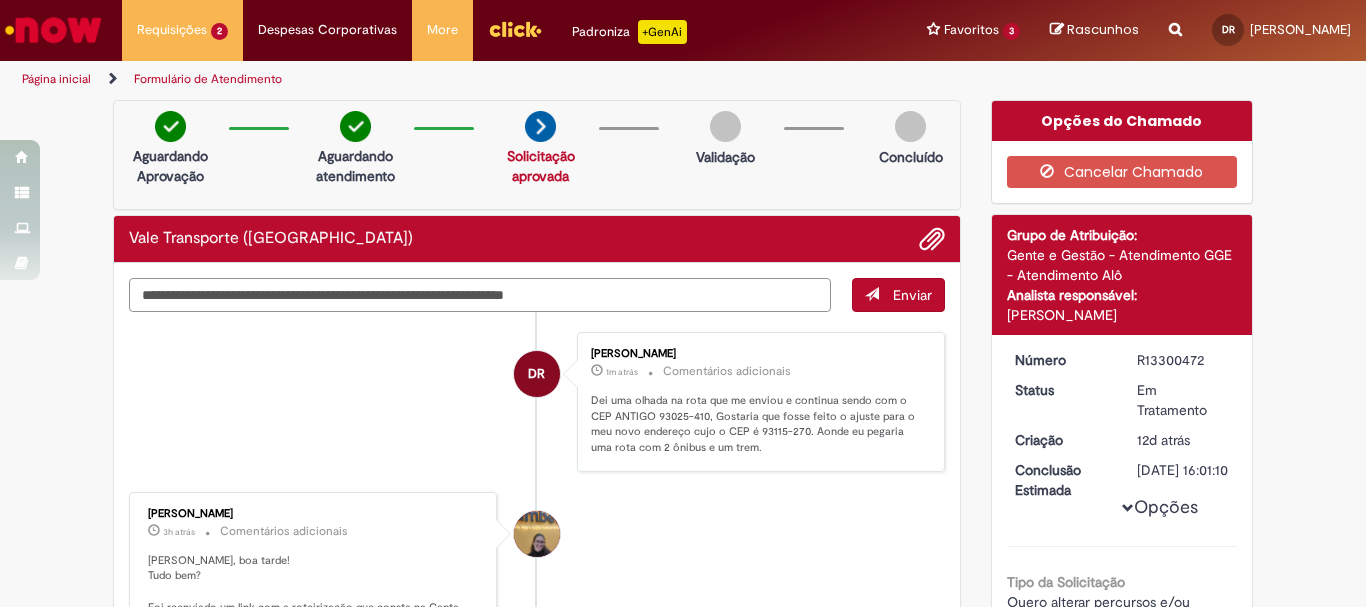 type on "**********" 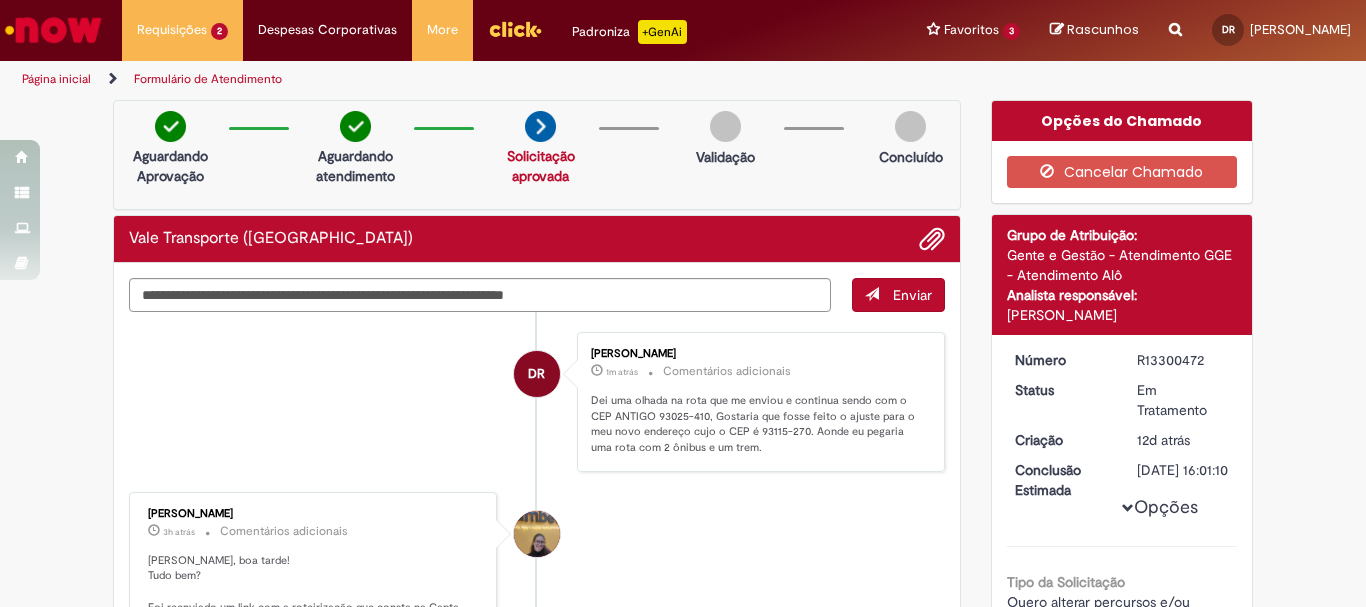 click on "Enviar" at bounding box center (898, 295) 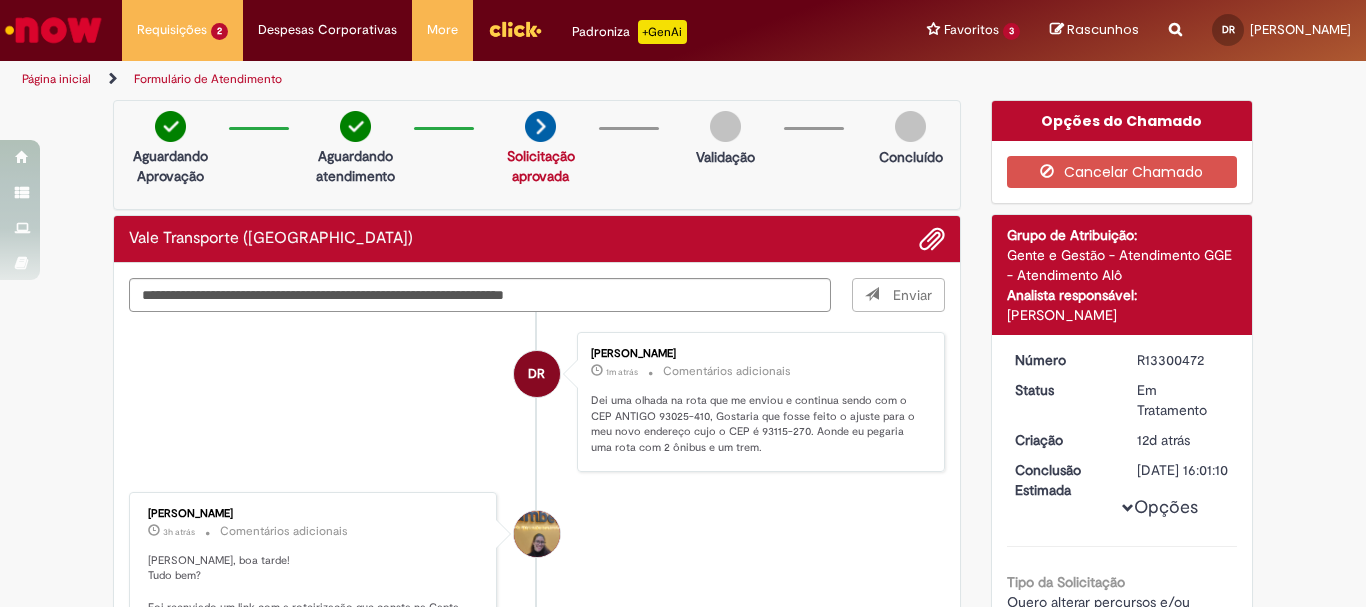 type 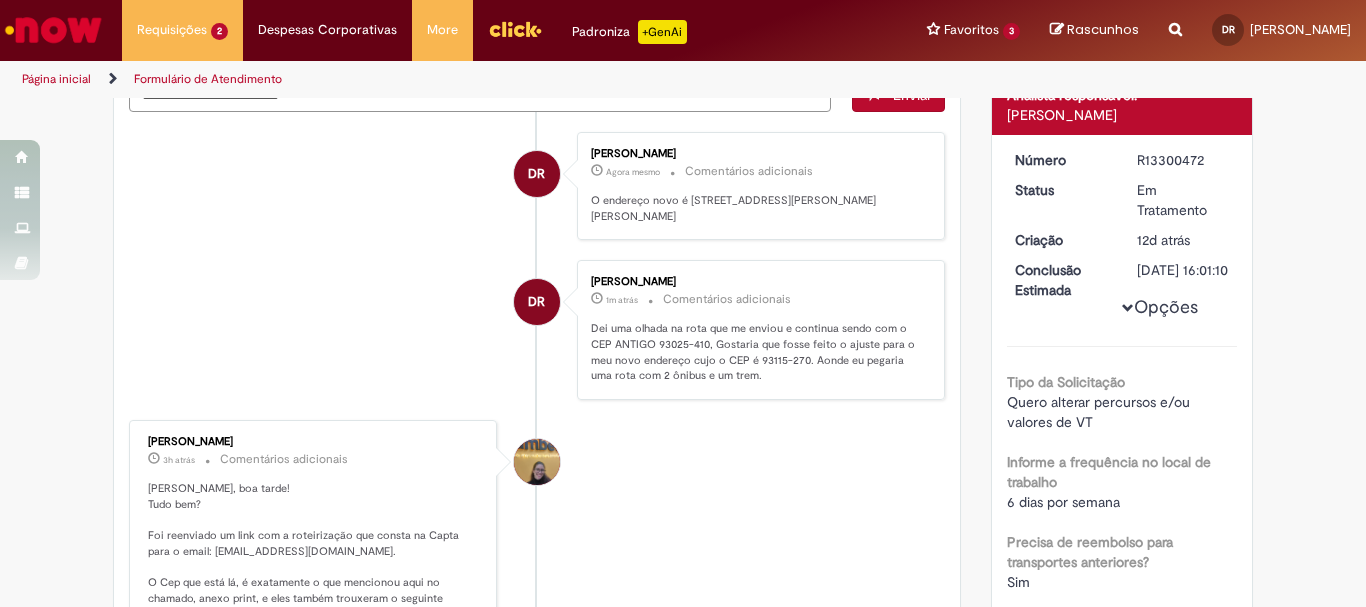 scroll, scrollTop: 0, scrollLeft: 0, axis: both 